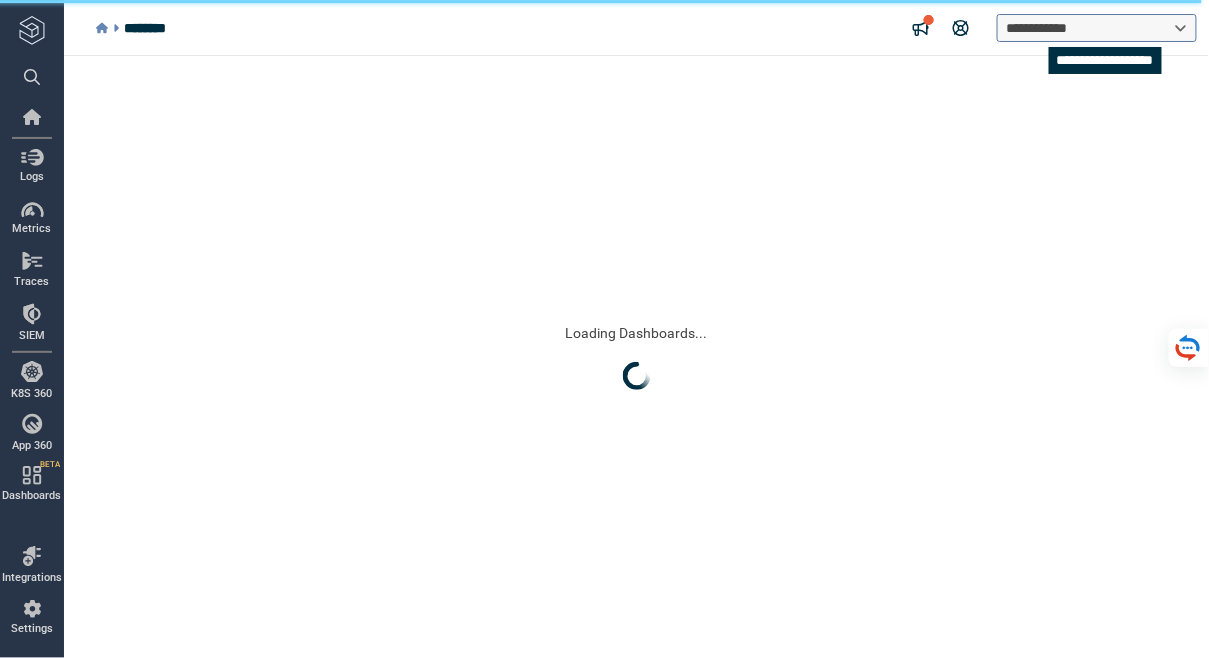 scroll, scrollTop: 0, scrollLeft: 0, axis: both 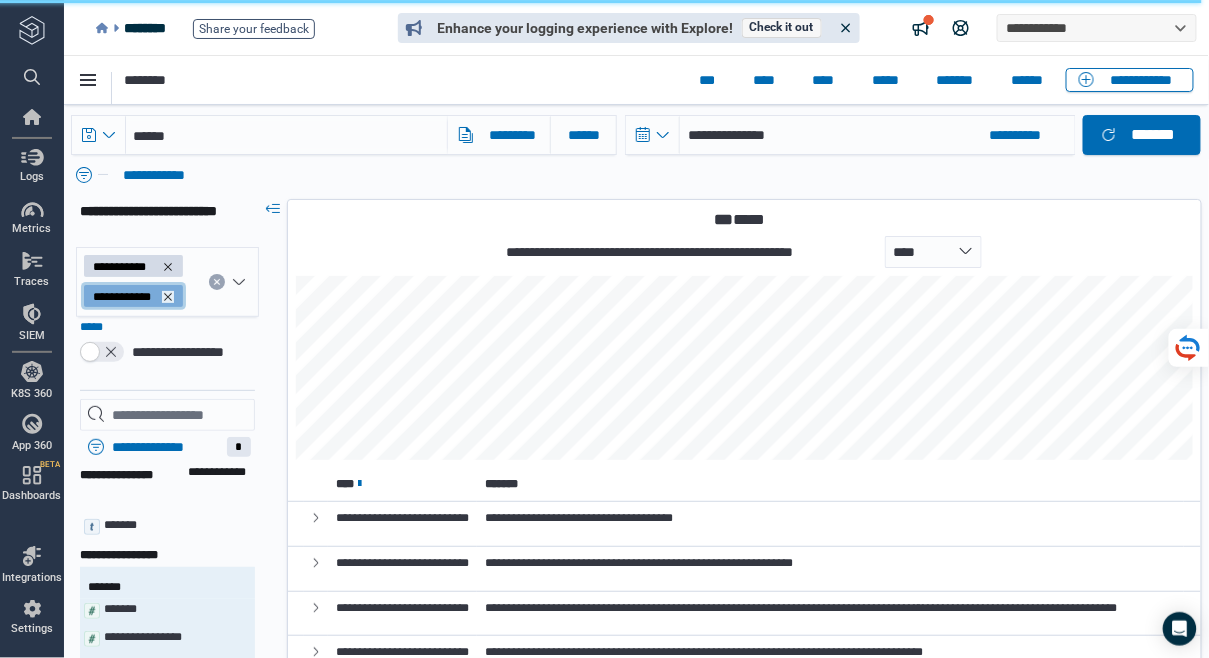 click 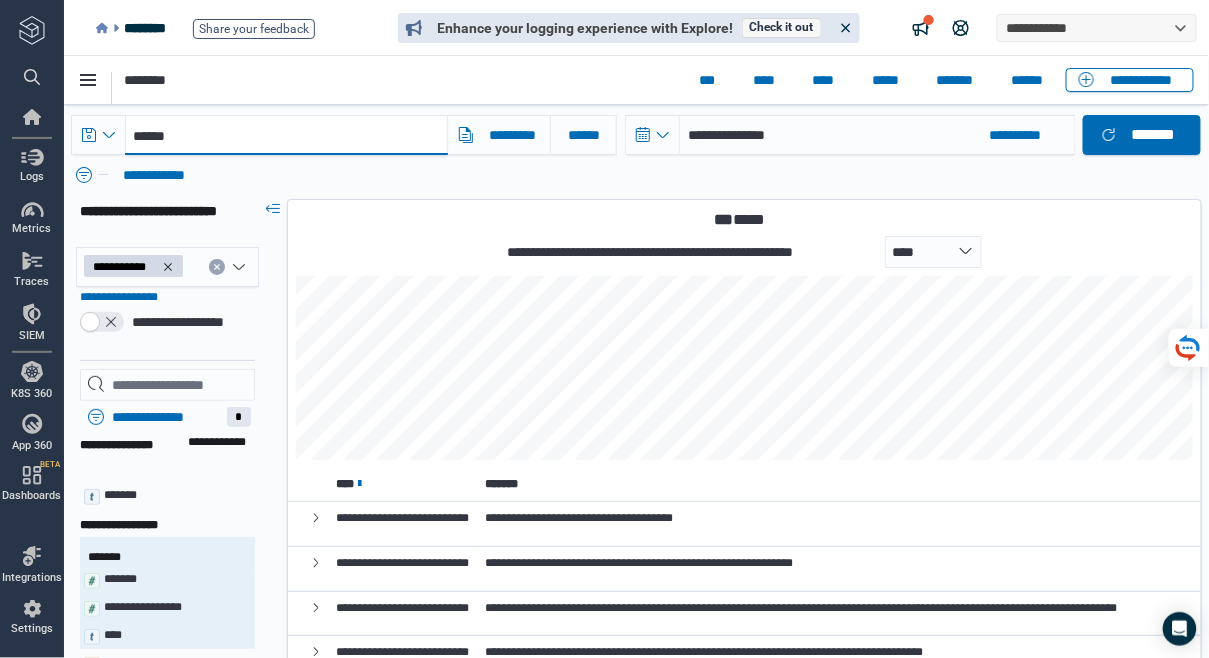 click on "******" at bounding box center [286, 134] 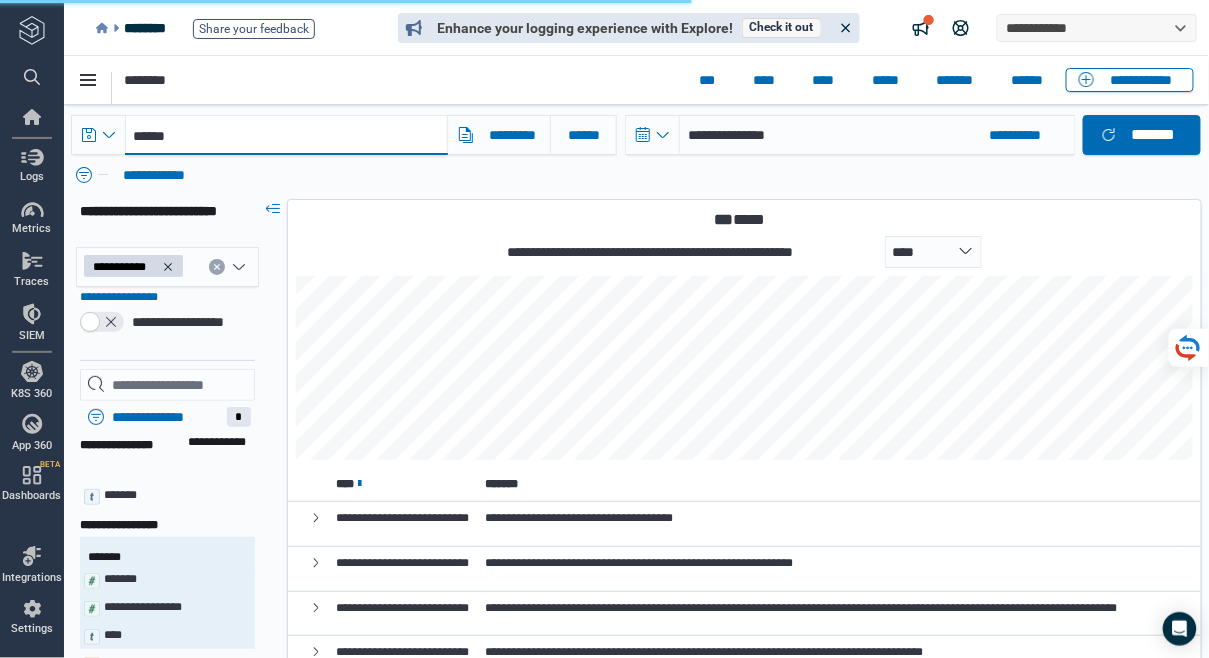 click on "******" at bounding box center [286, 134] 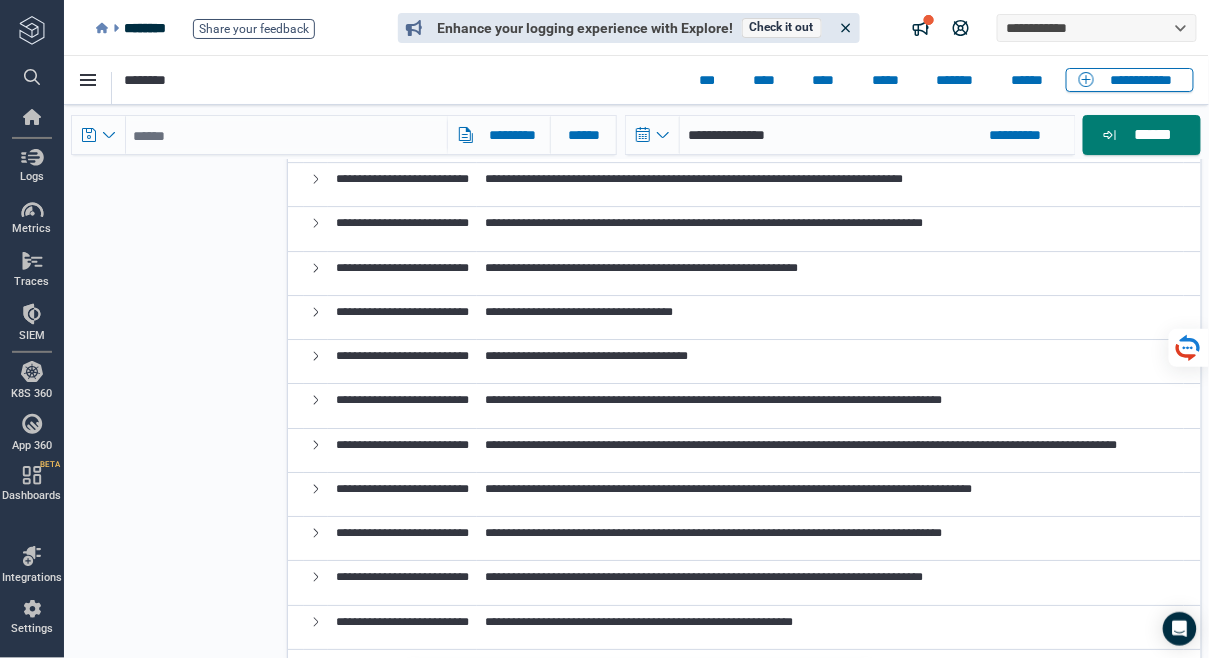 scroll, scrollTop: 1250, scrollLeft: 0, axis: vertical 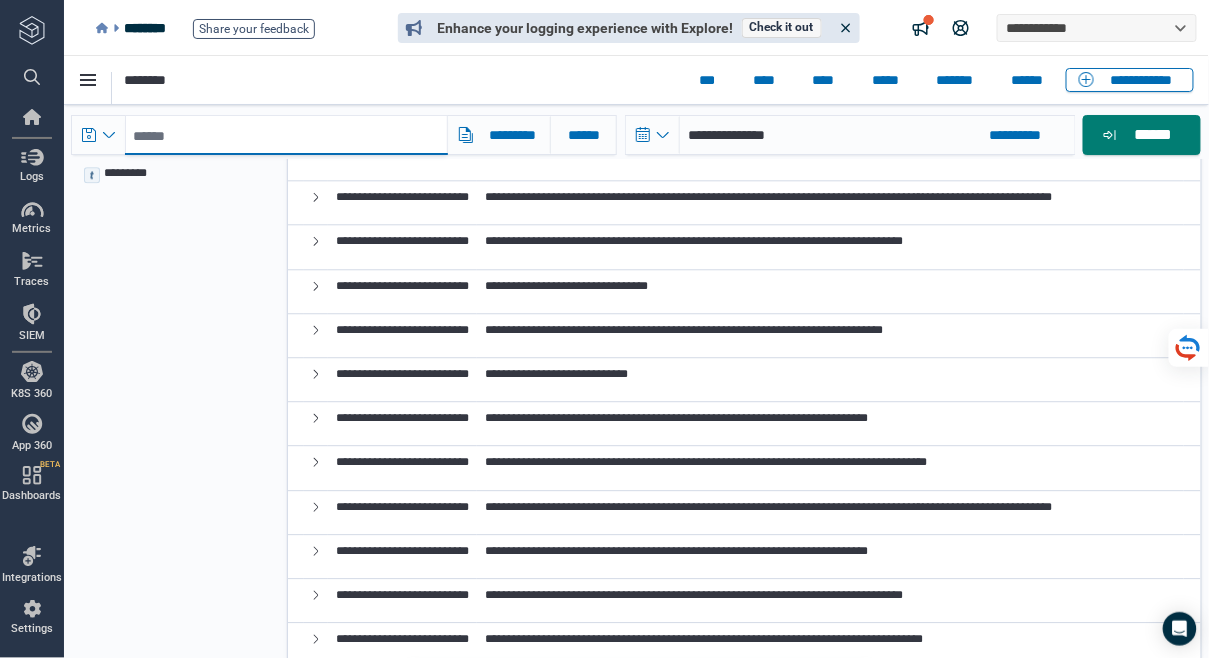 click at bounding box center (286, 134) 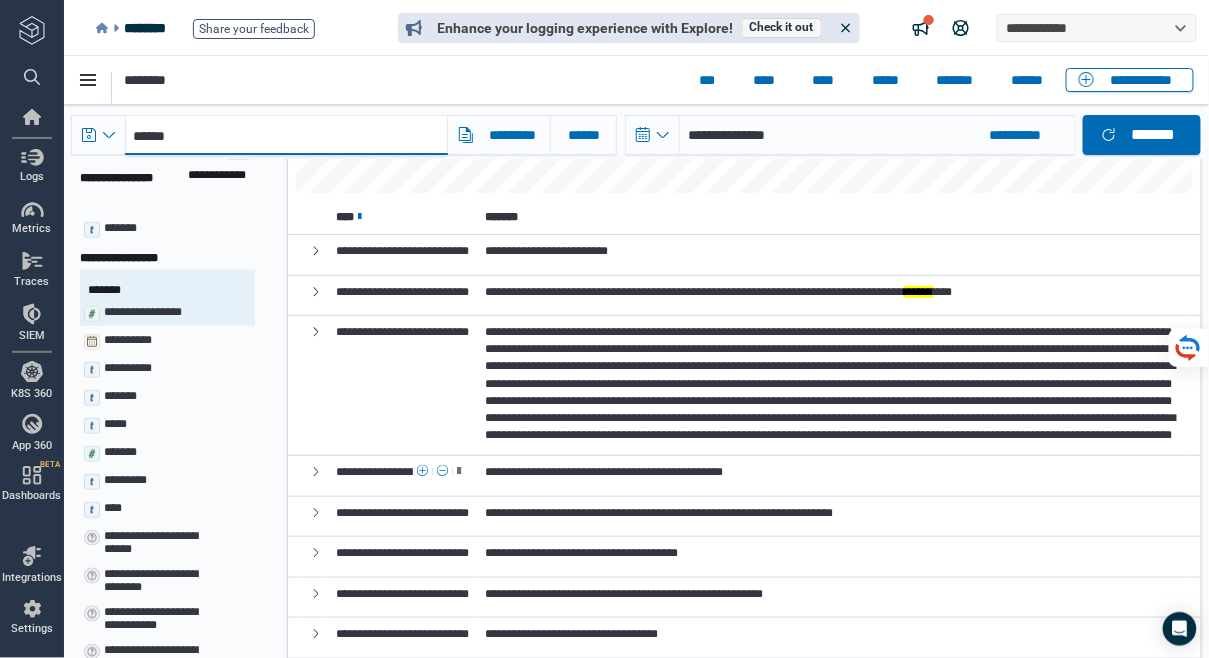 scroll, scrollTop: 252, scrollLeft: 0, axis: vertical 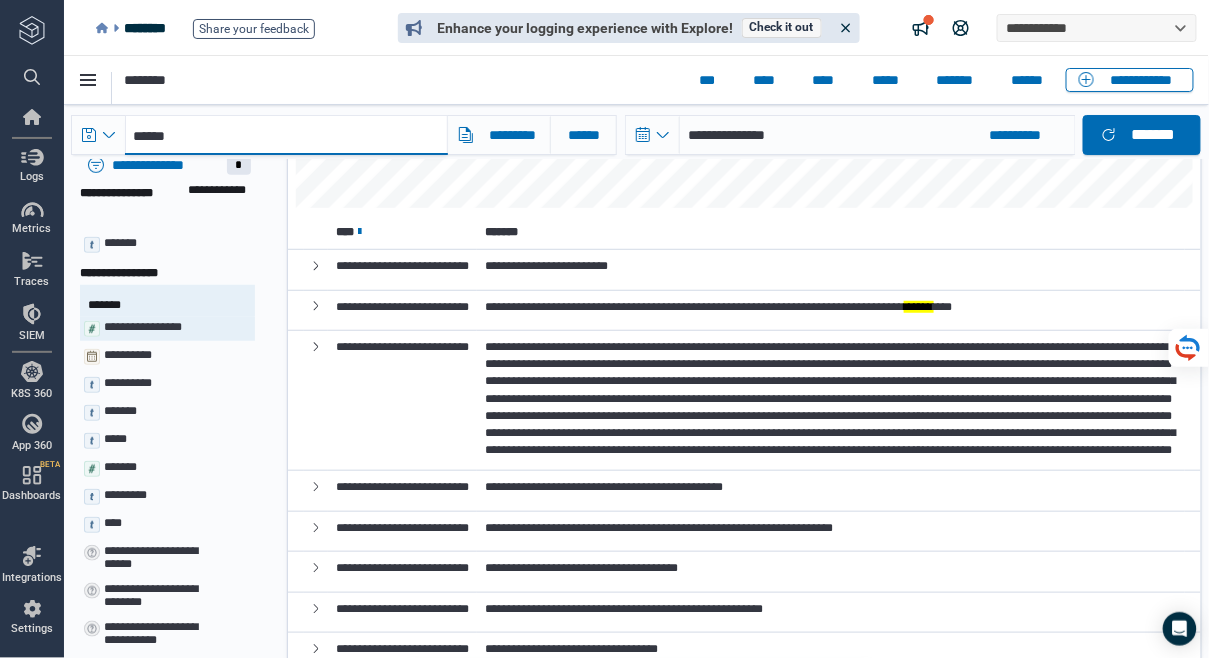 type on "******" 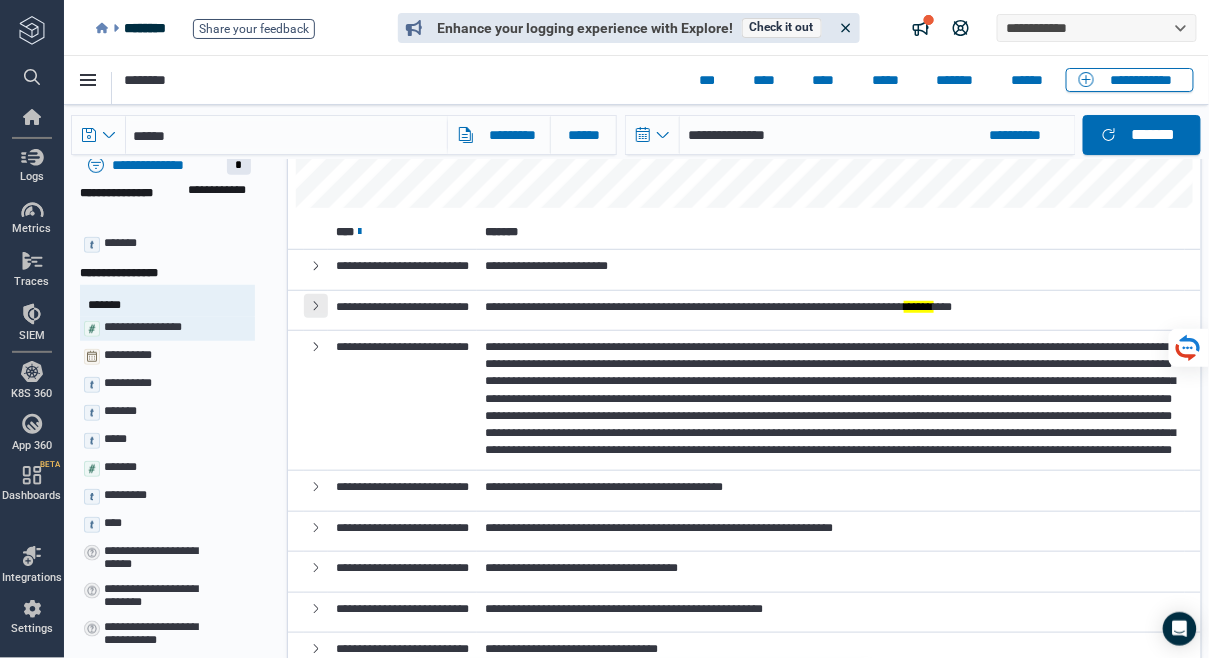 click 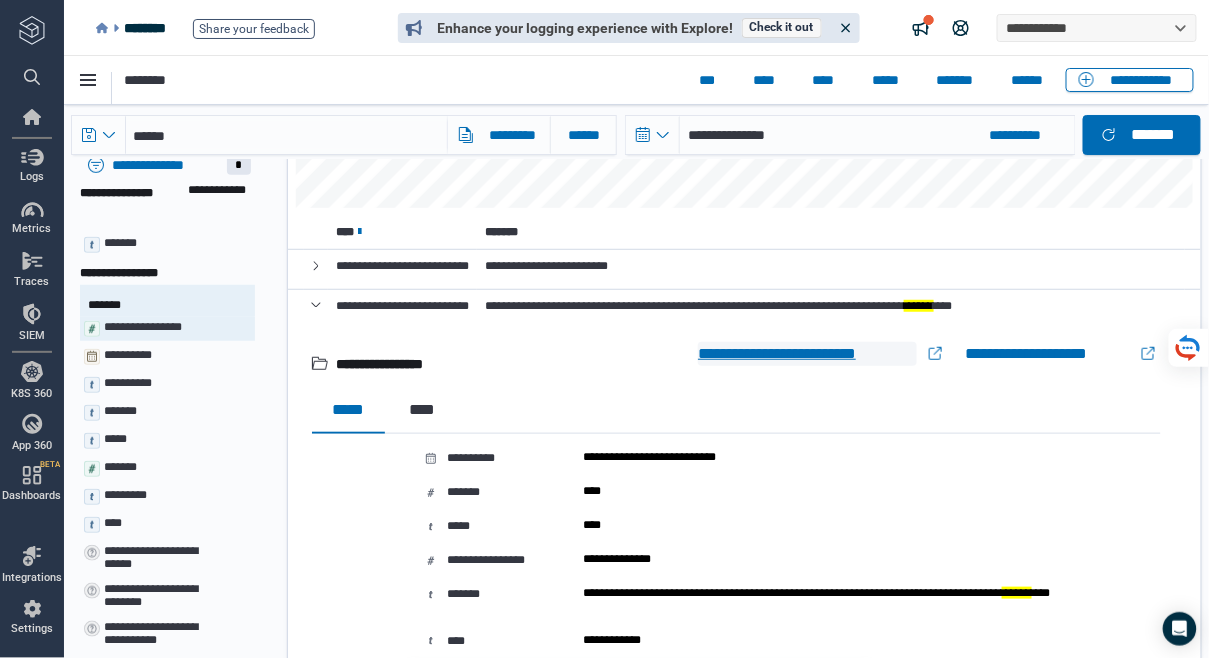 click on "**********" at bounding box center [806, 353] 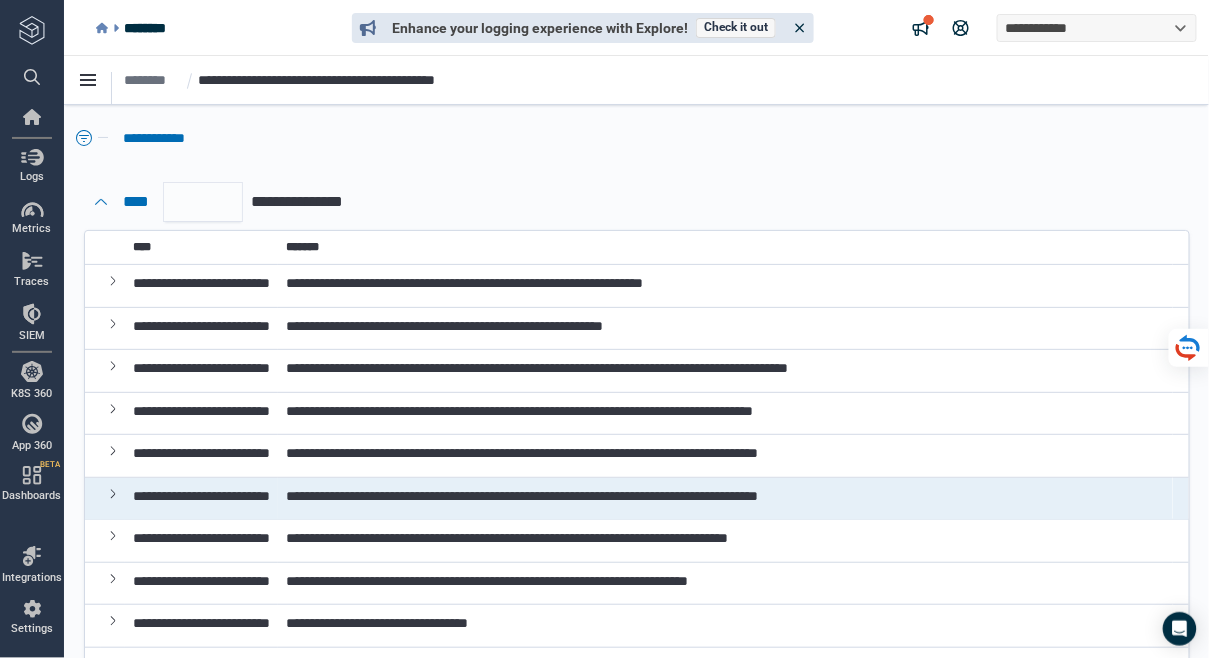 scroll, scrollTop: 0, scrollLeft: 0, axis: both 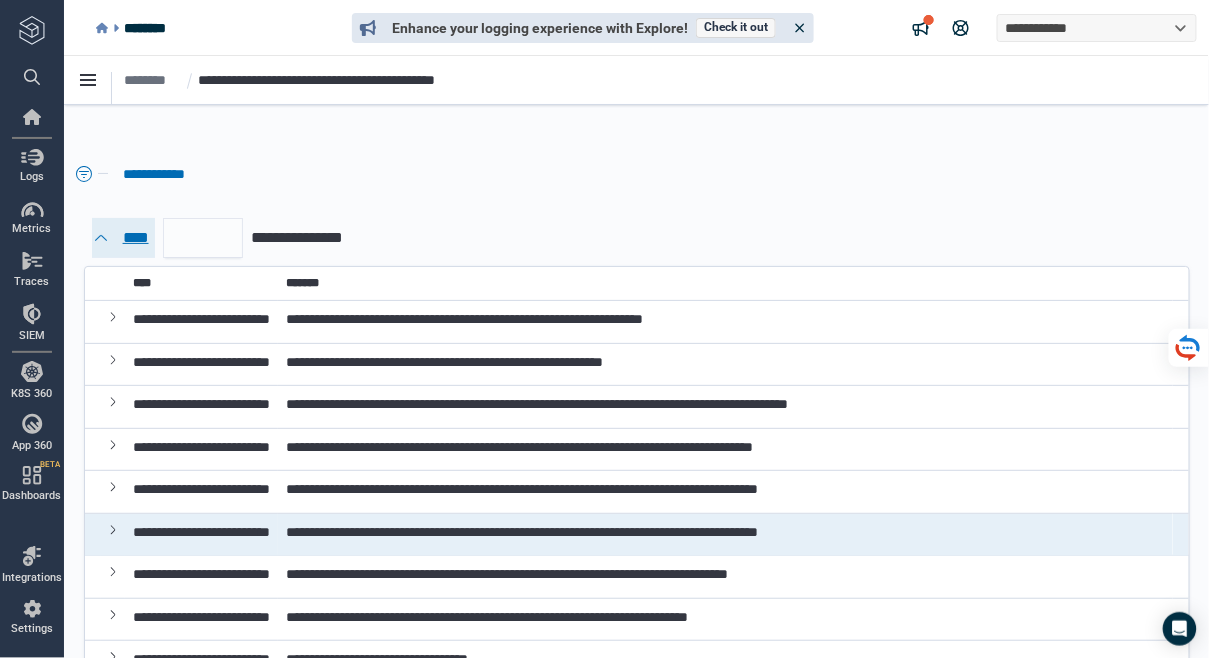 click on "****" at bounding box center [134, 237] 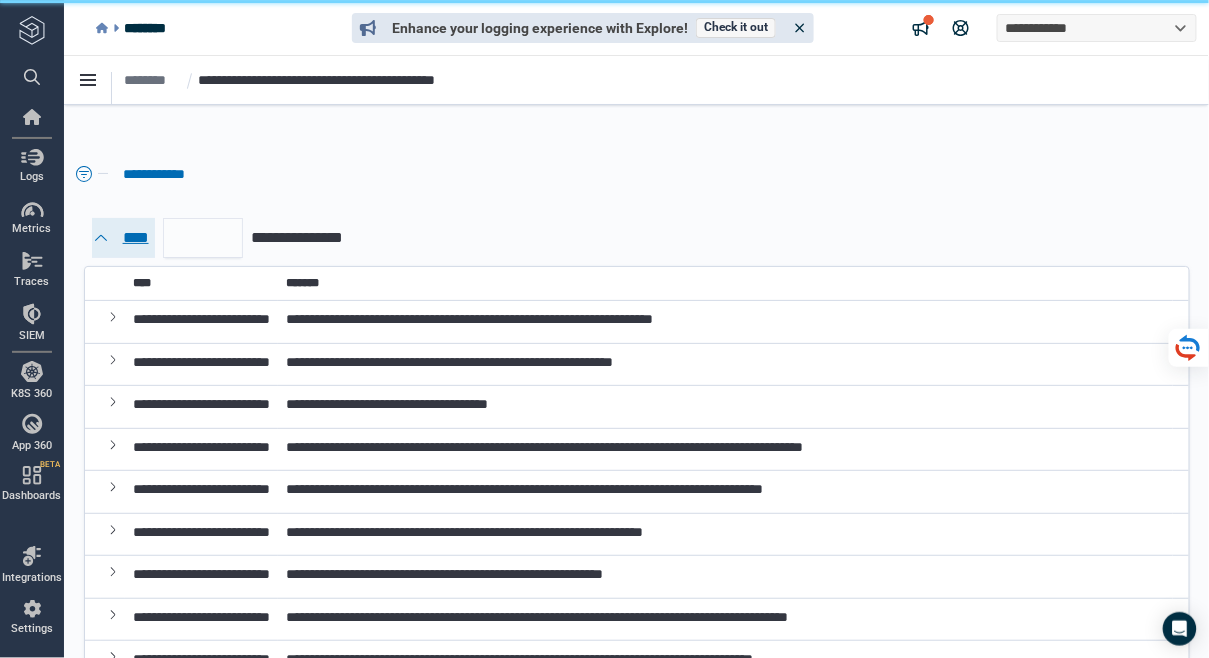 click on "****" at bounding box center [134, 237] 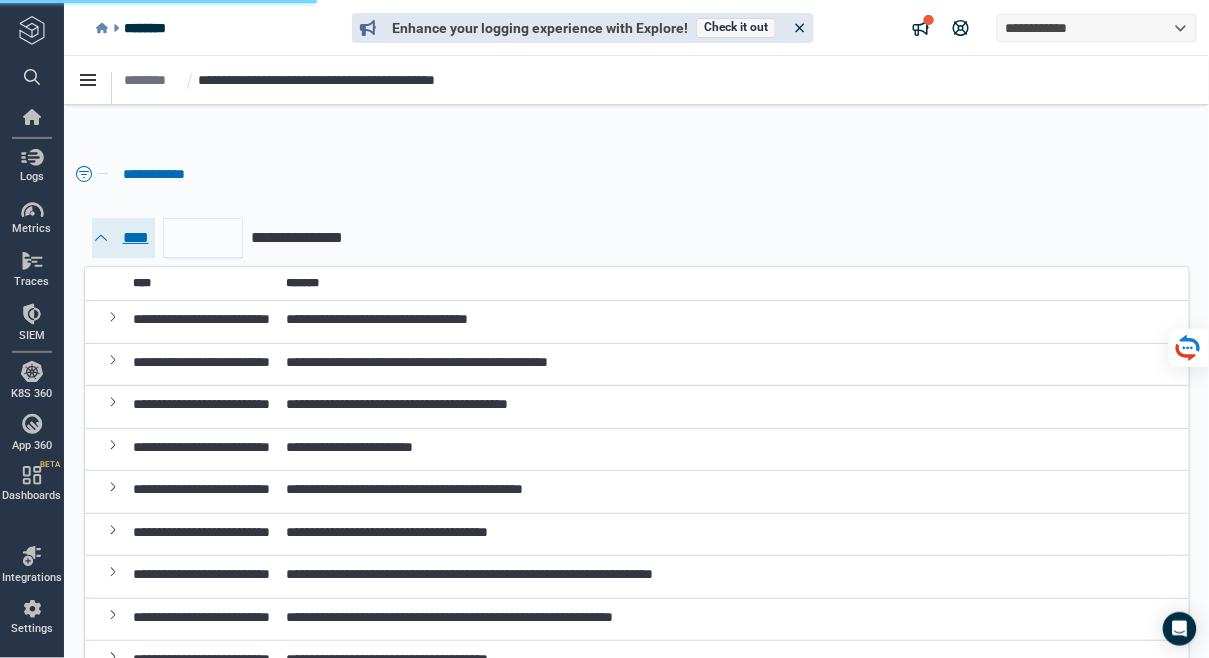 click on "****" at bounding box center [134, 237] 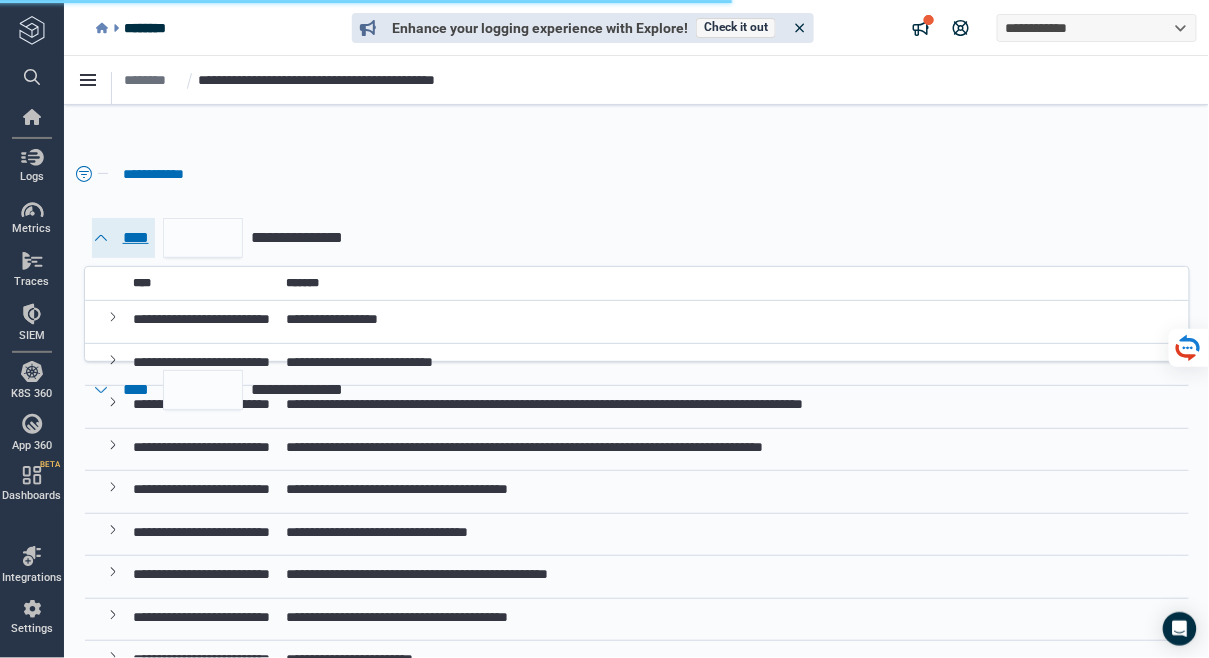 click on "****" at bounding box center [134, 237] 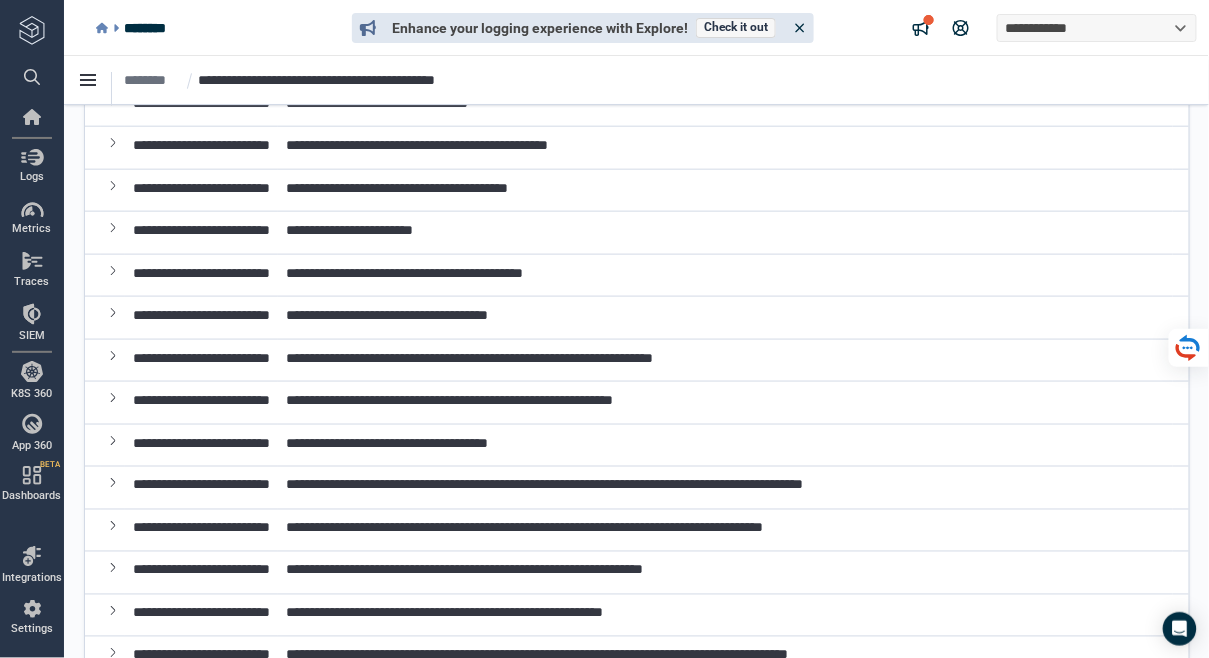 scroll, scrollTop: 601, scrollLeft: 0, axis: vertical 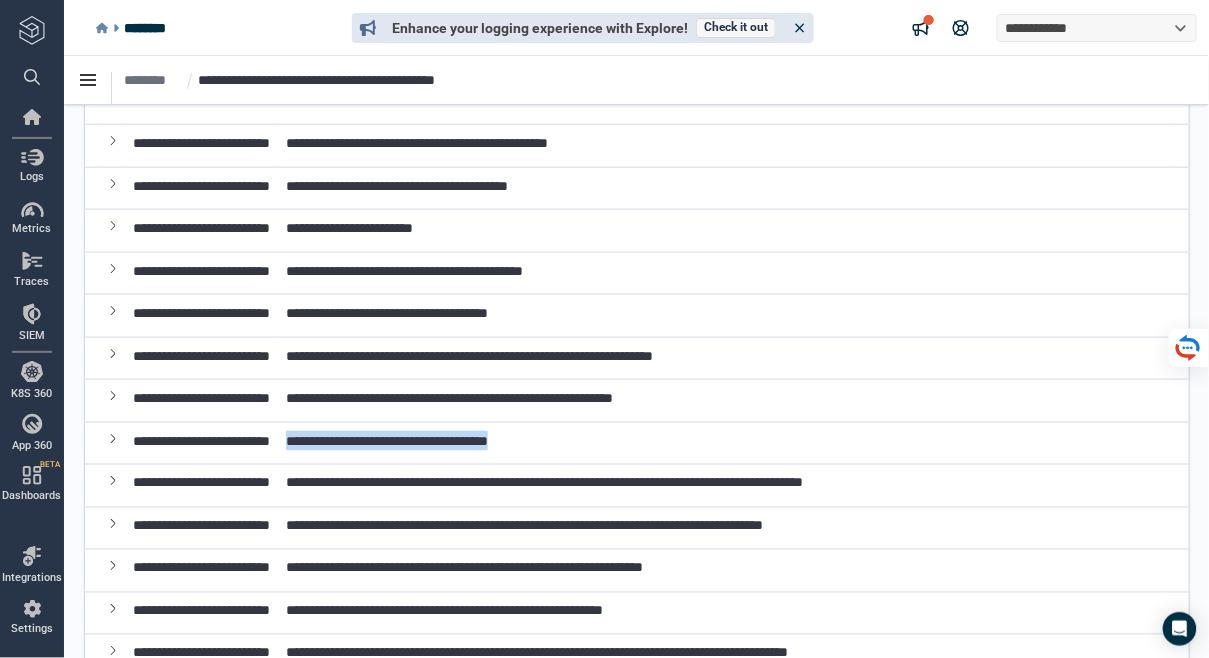 drag, startPoint x: 328, startPoint y: 416, endPoint x: 625, endPoint y: 413, distance: 297.01514 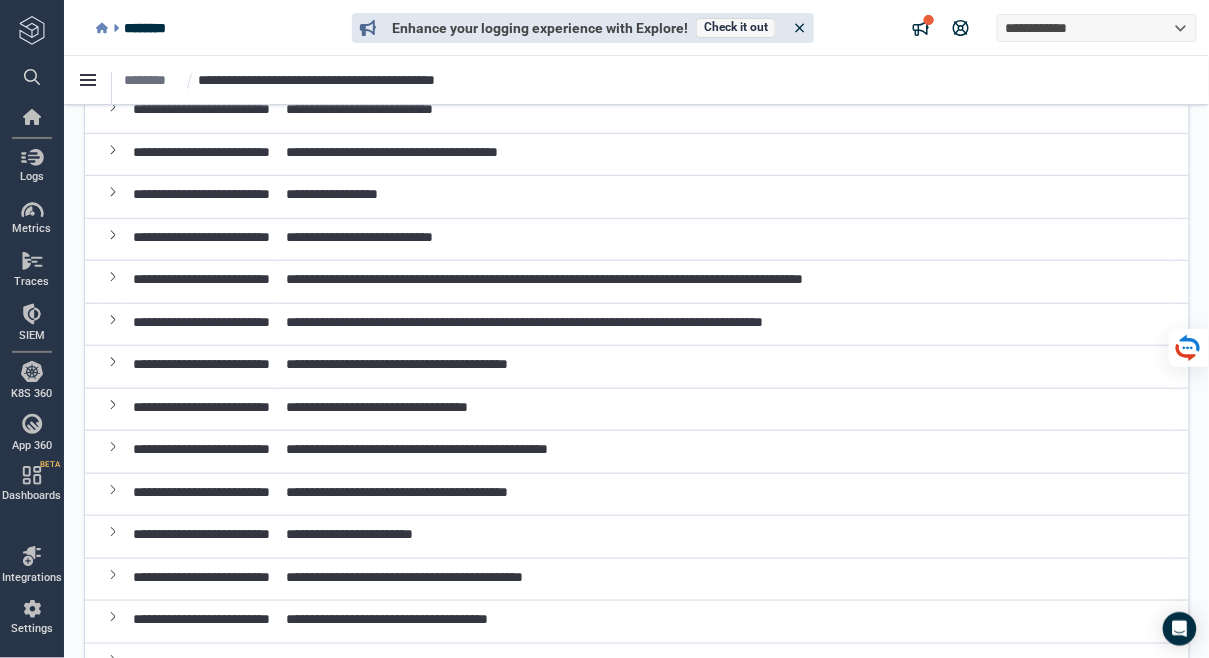 scroll, scrollTop: 0, scrollLeft: 0, axis: both 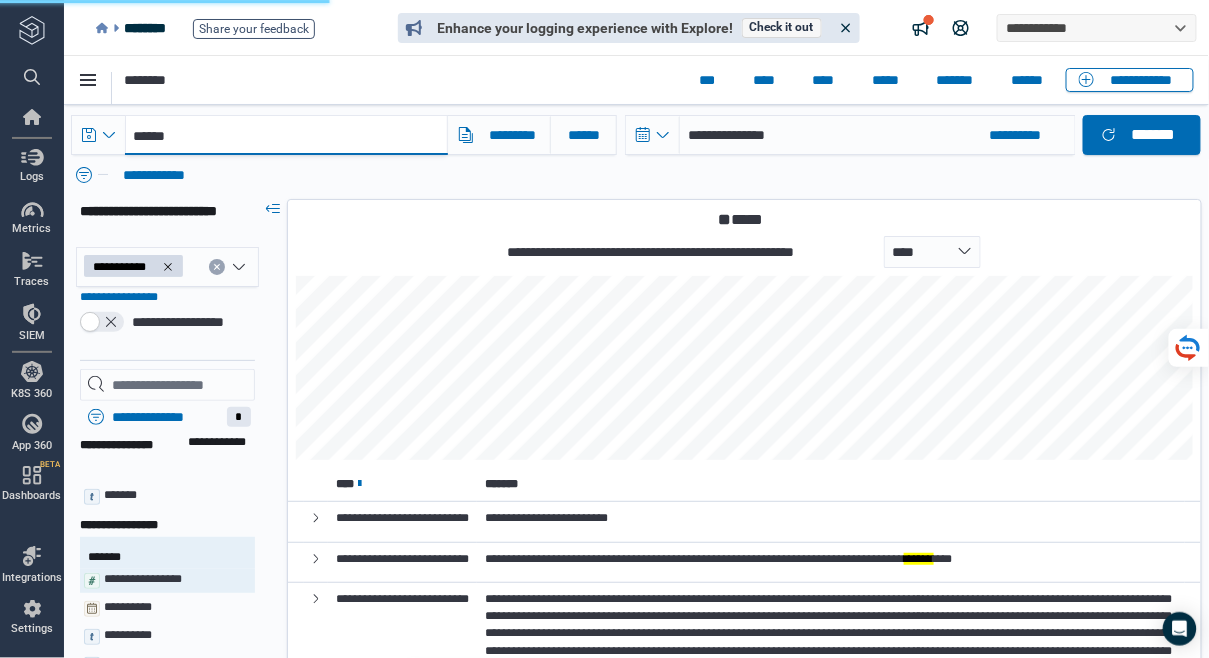 click on "******" at bounding box center (286, 134) 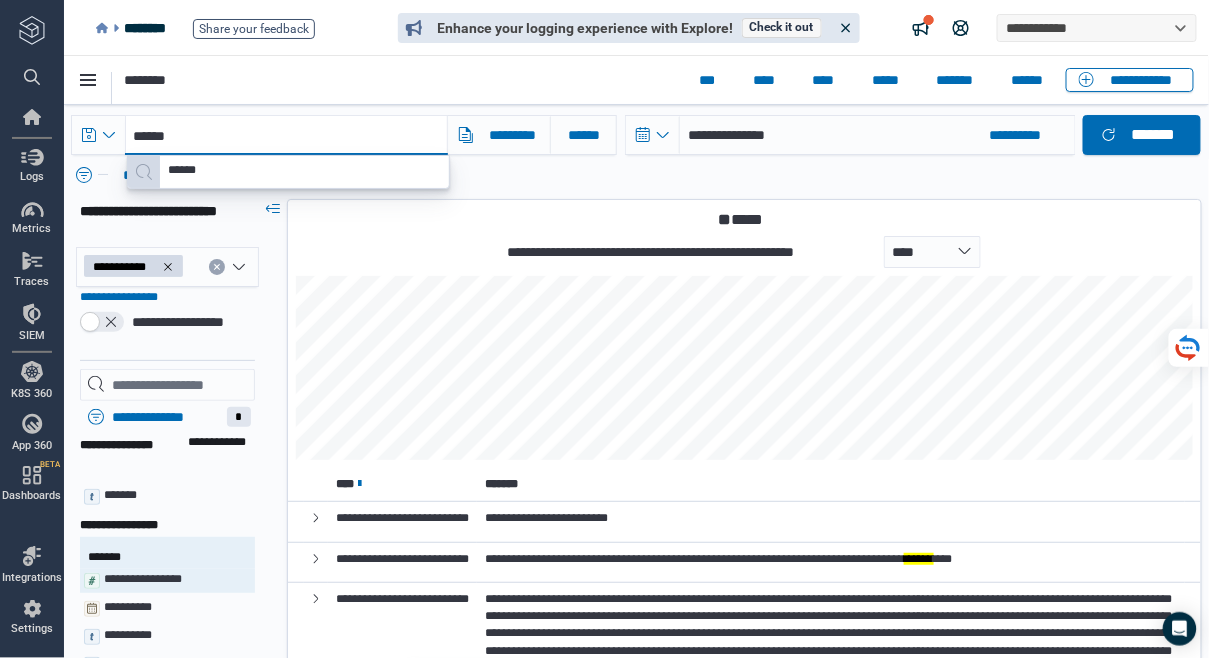 click on "******" at bounding box center [286, 134] 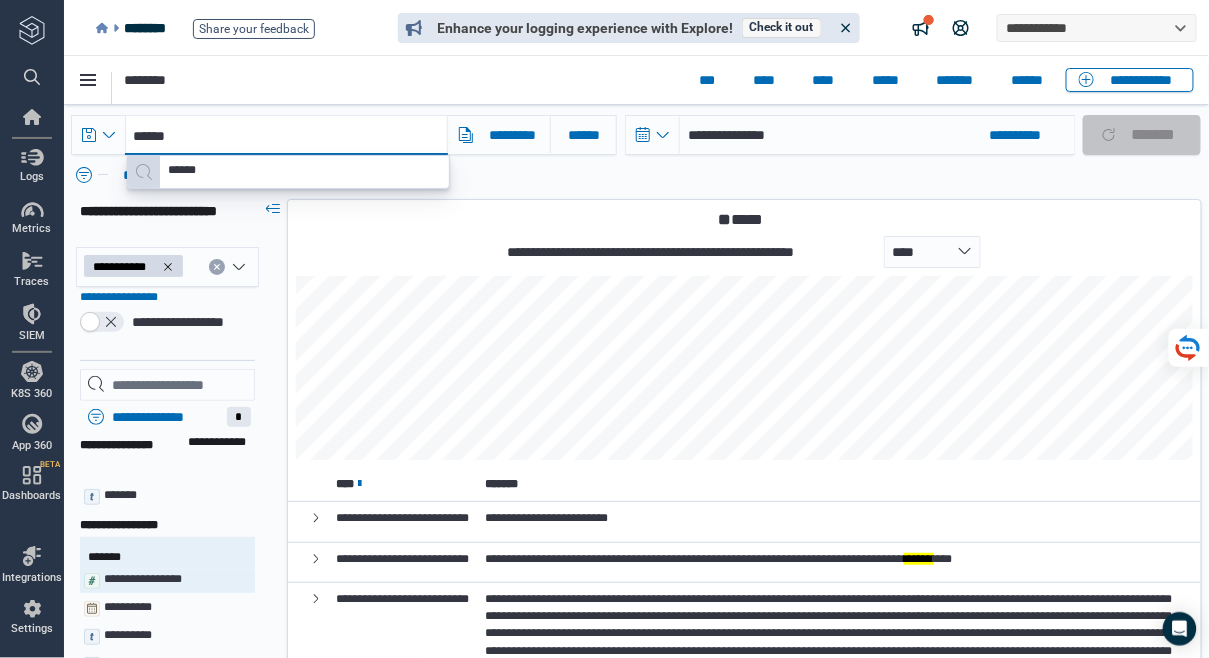 click on "******" at bounding box center (286, 134) 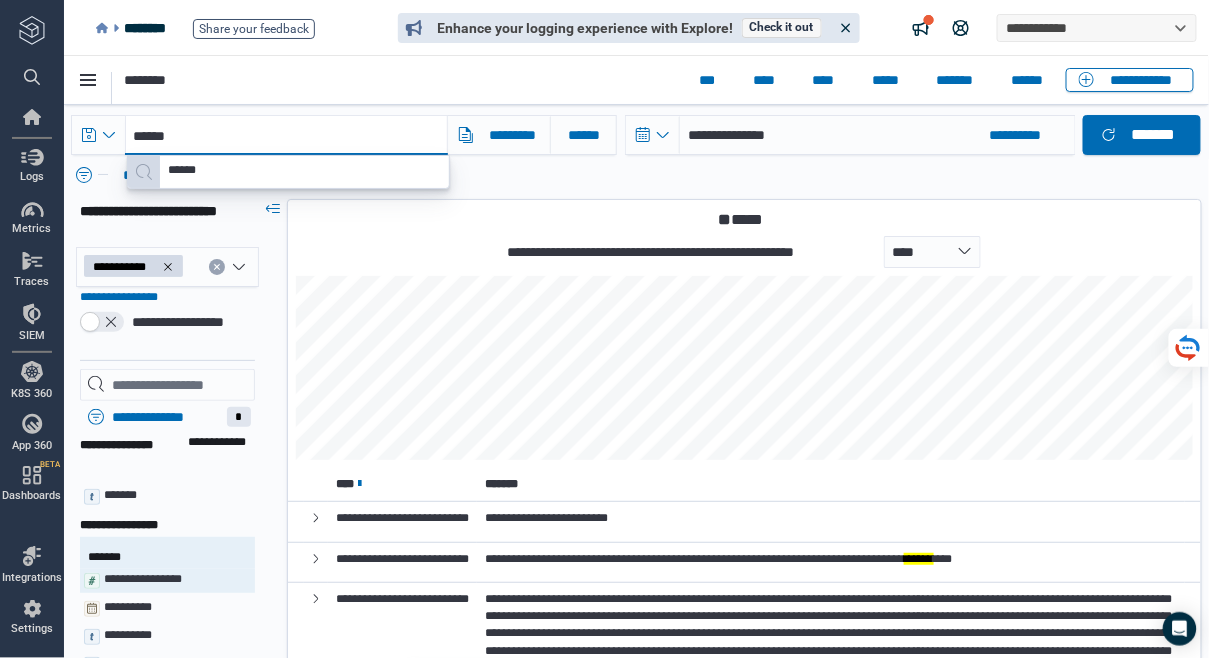 paste on "**********" 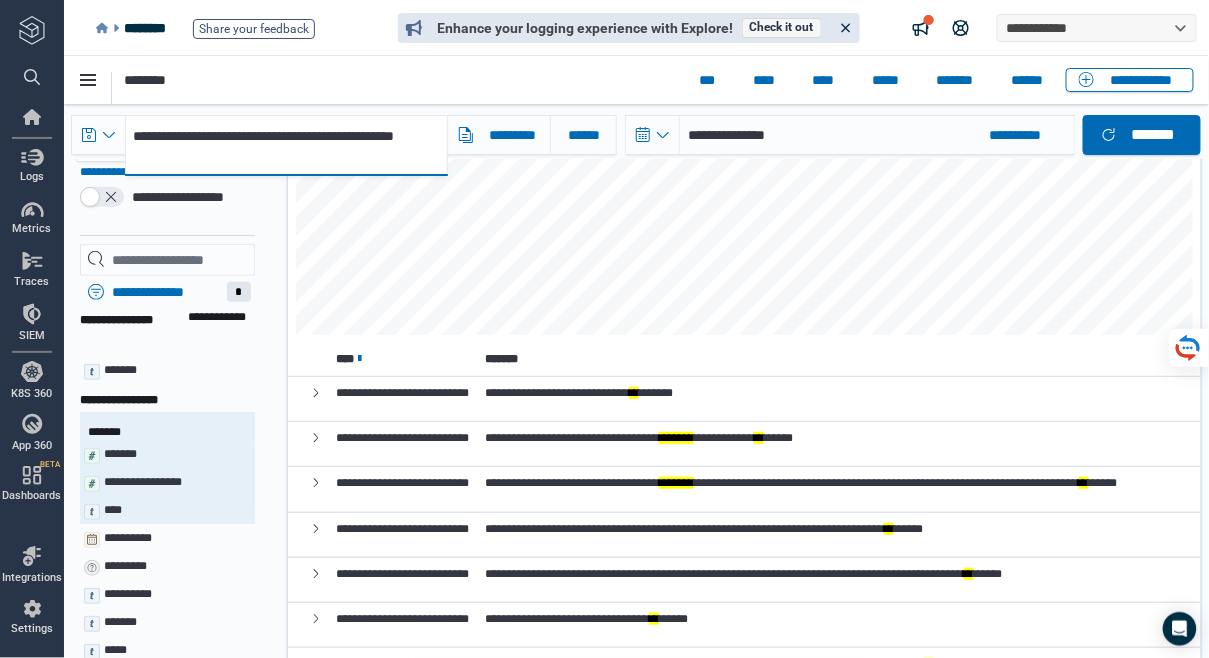 scroll, scrollTop: 0, scrollLeft: 0, axis: both 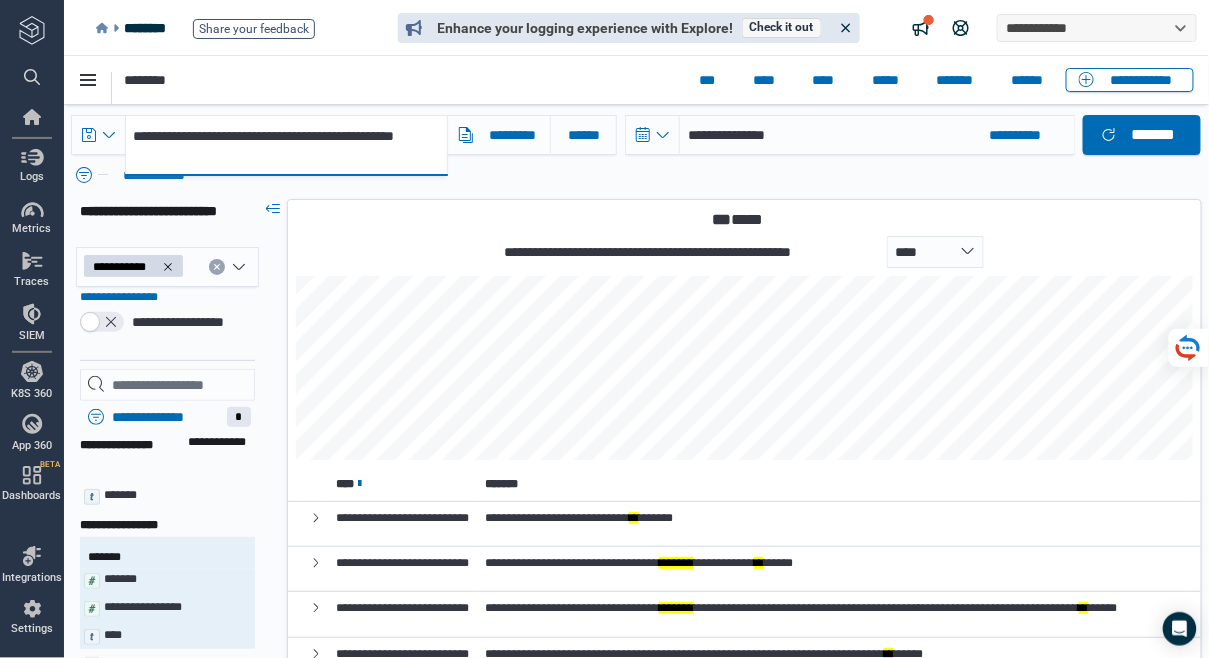 drag, startPoint x: 268, startPoint y: 153, endPoint x: 359, endPoint y: 134, distance: 92.96236 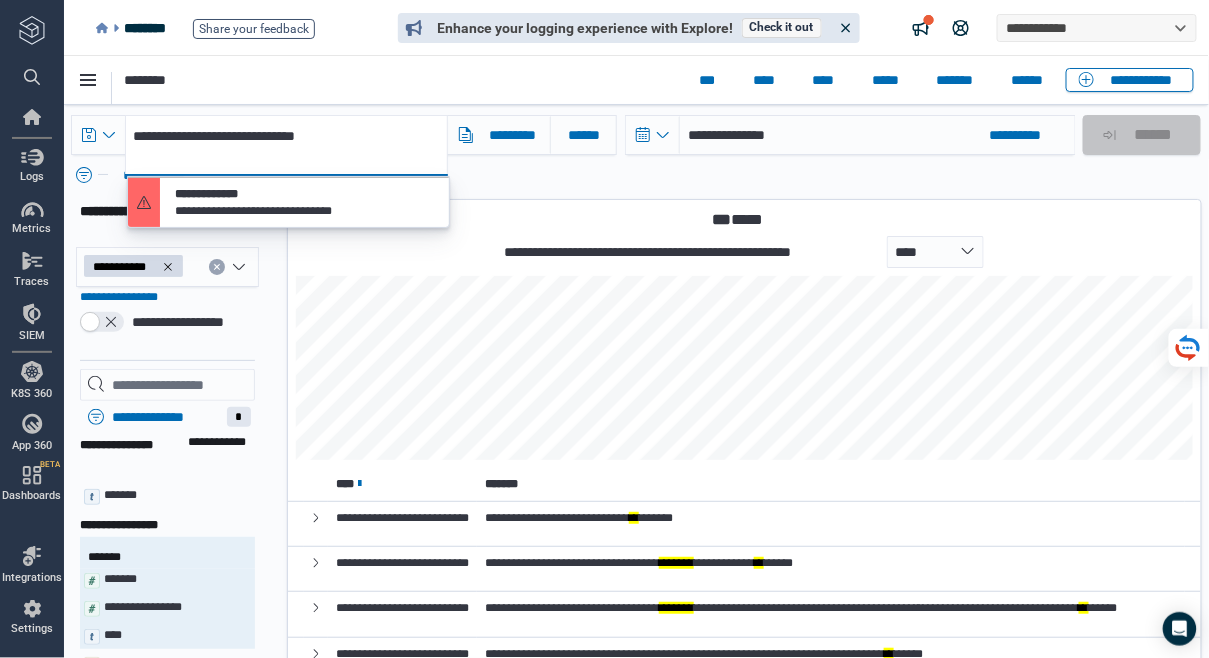 drag, startPoint x: 293, startPoint y: 137, endPoint x: 115, endPoint y: 118, distance: 179.01117 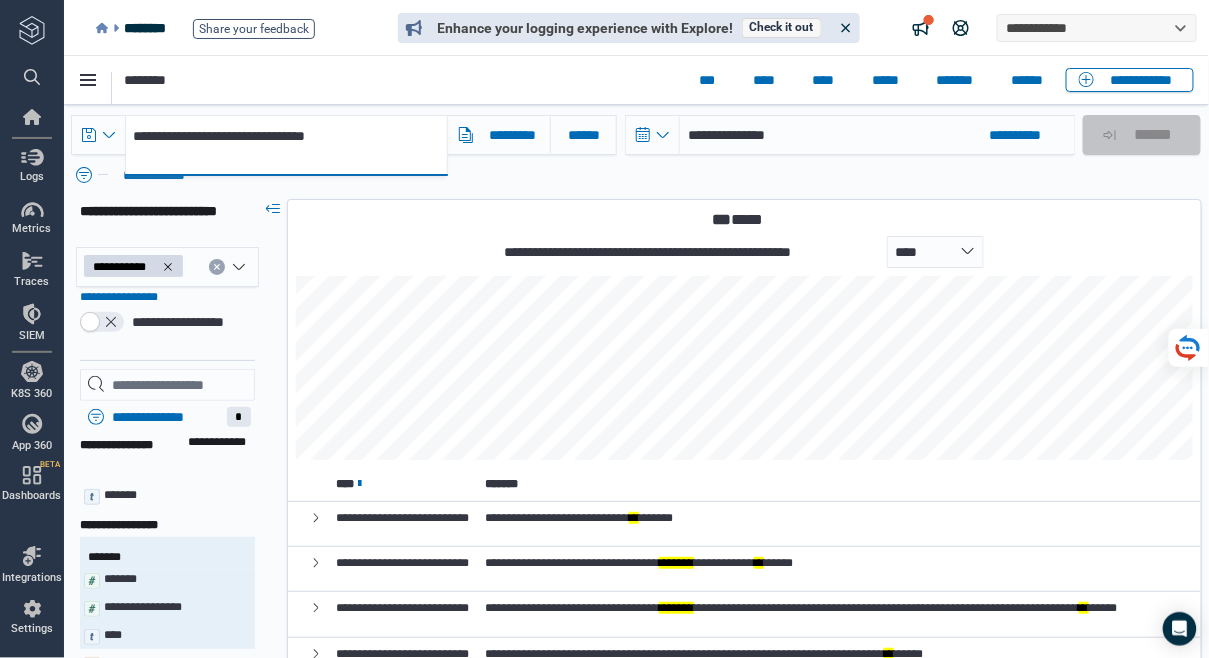 click on "**********" at bounding box center [286, 144] 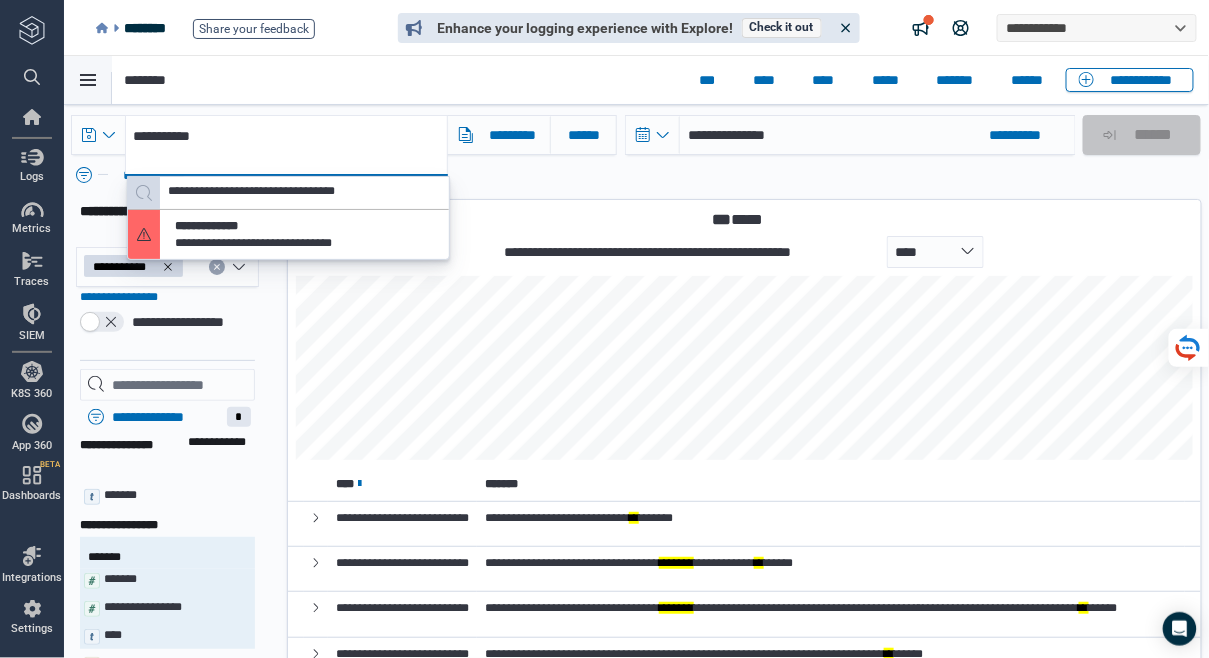 drag, startPoint x: 295, startPoint y: 141, endPoint x: 66, endPoint y: 87, distance: 235.28069 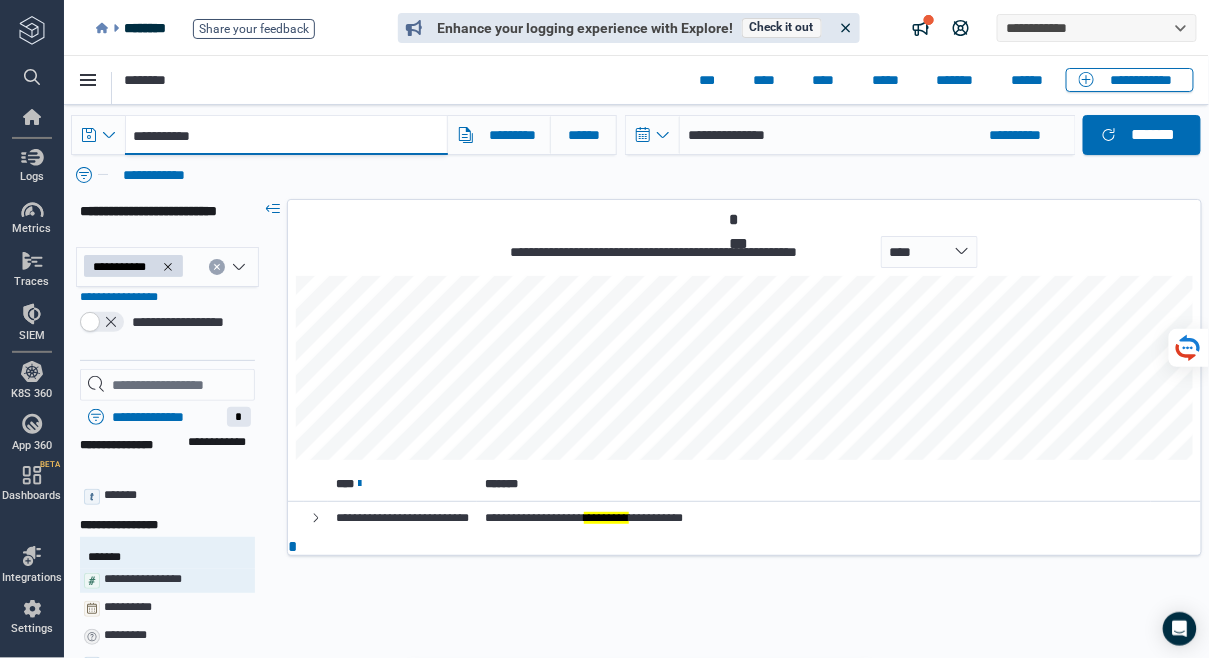 drag, startPoint x: 228, startPoint y: 142, endPoint x: 25, endPoint y: 139, distance: 203.02217 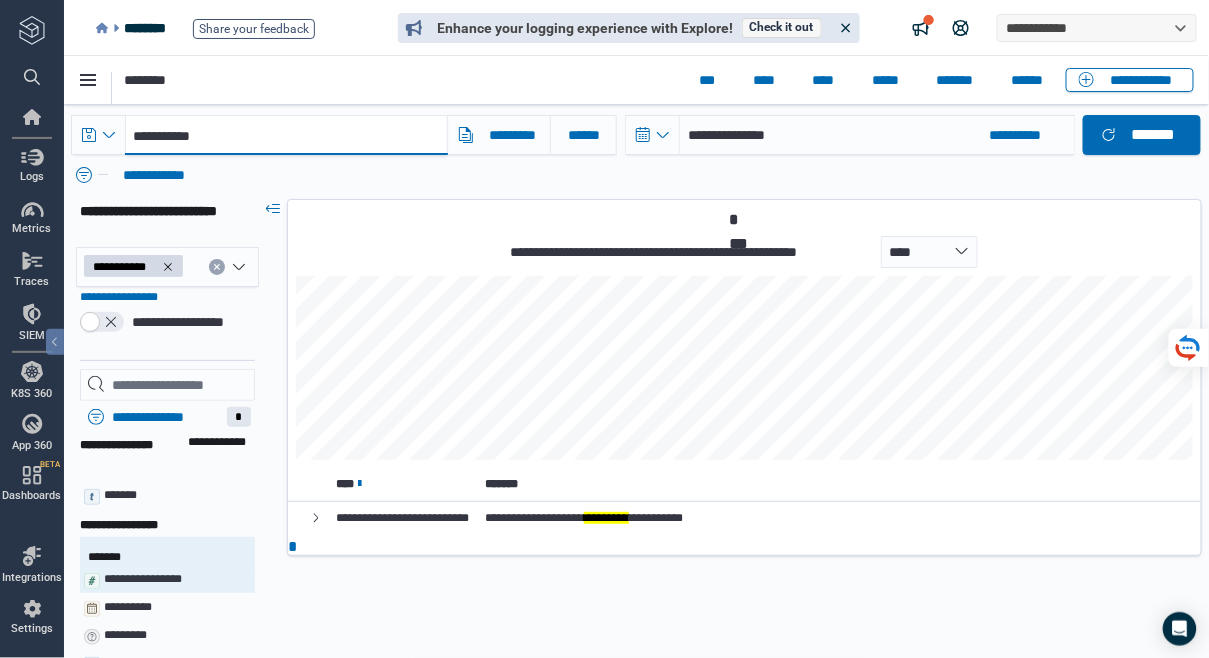 paste 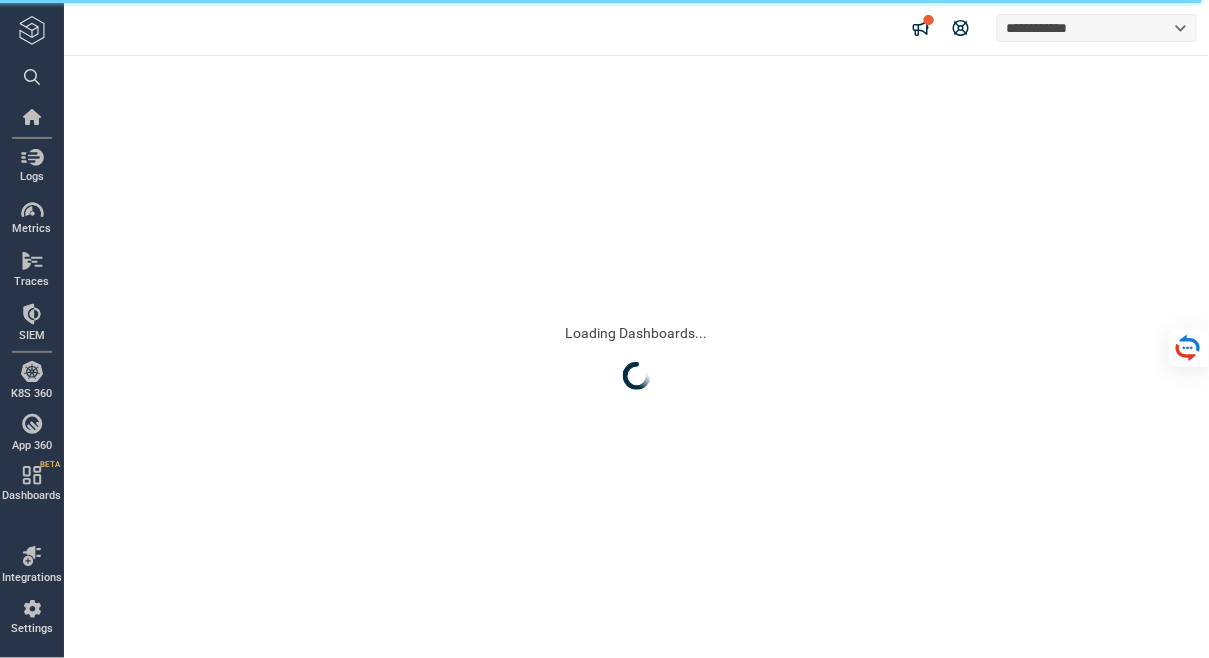 scroll, scrollTop: 0, scrollLeft: 0, axis: both 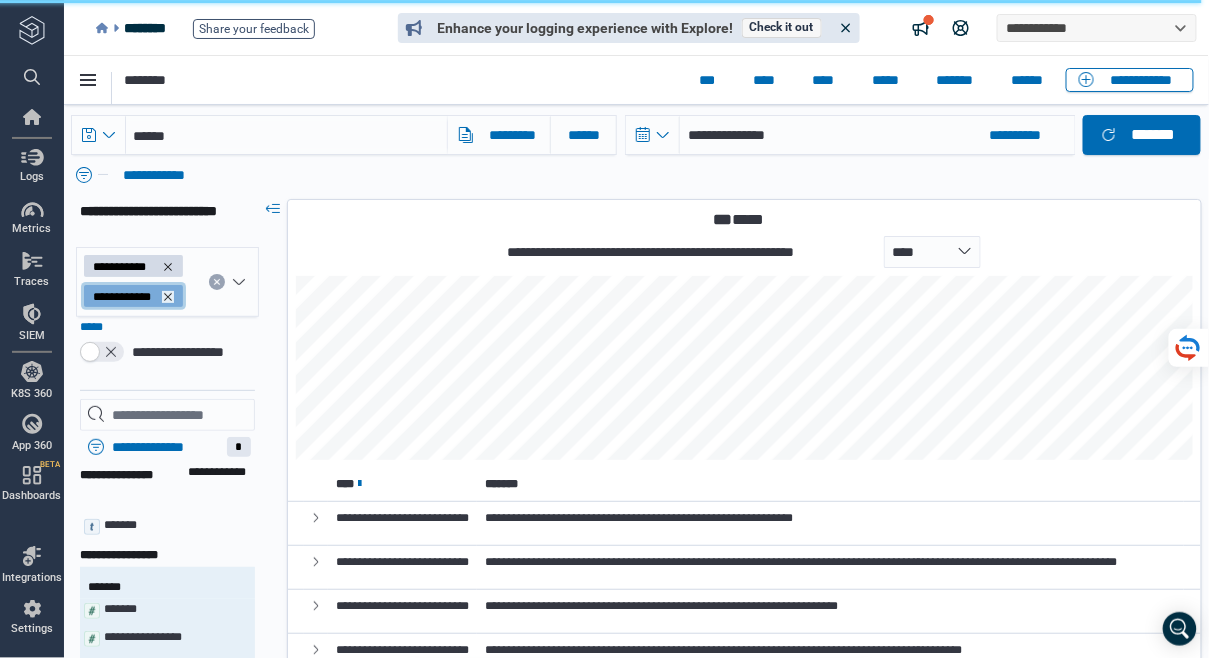 click 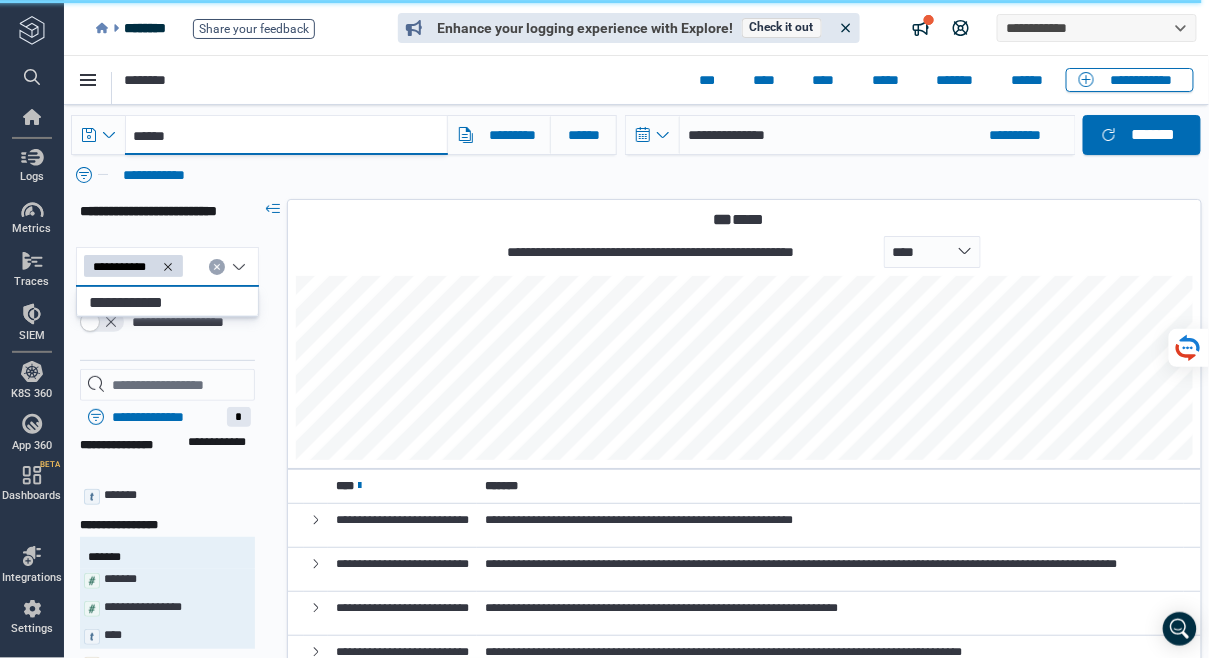 click on "******" at bounding box center (286, 134) 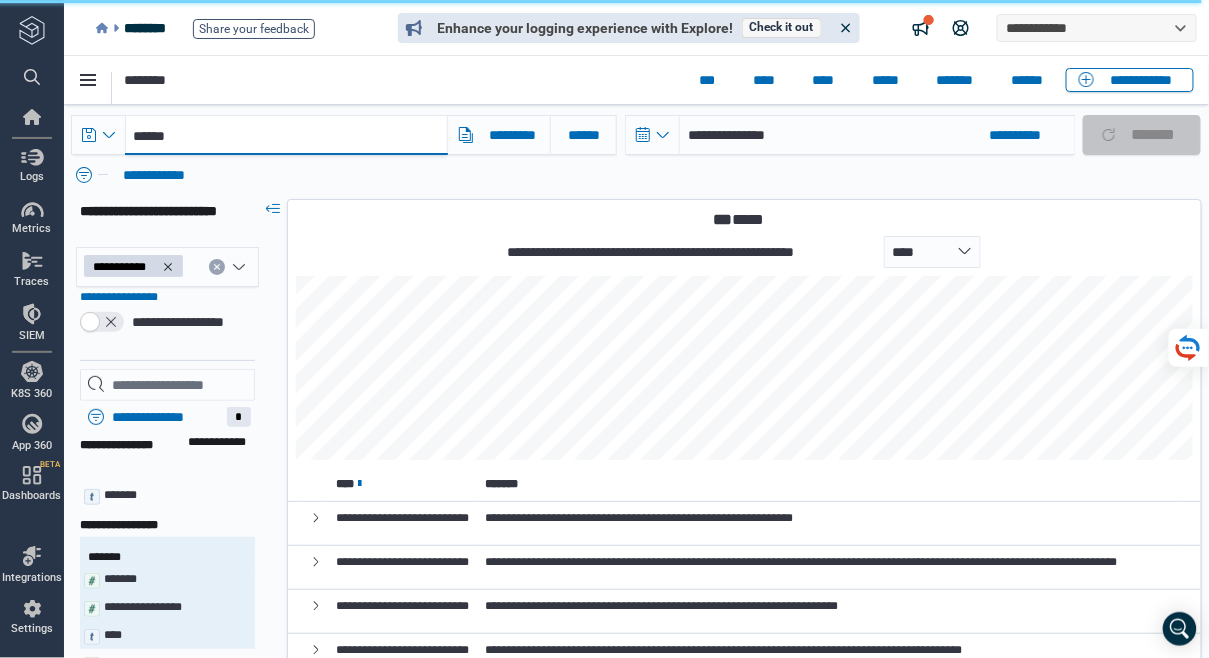 click on "******" at bounding box center (286, 134) 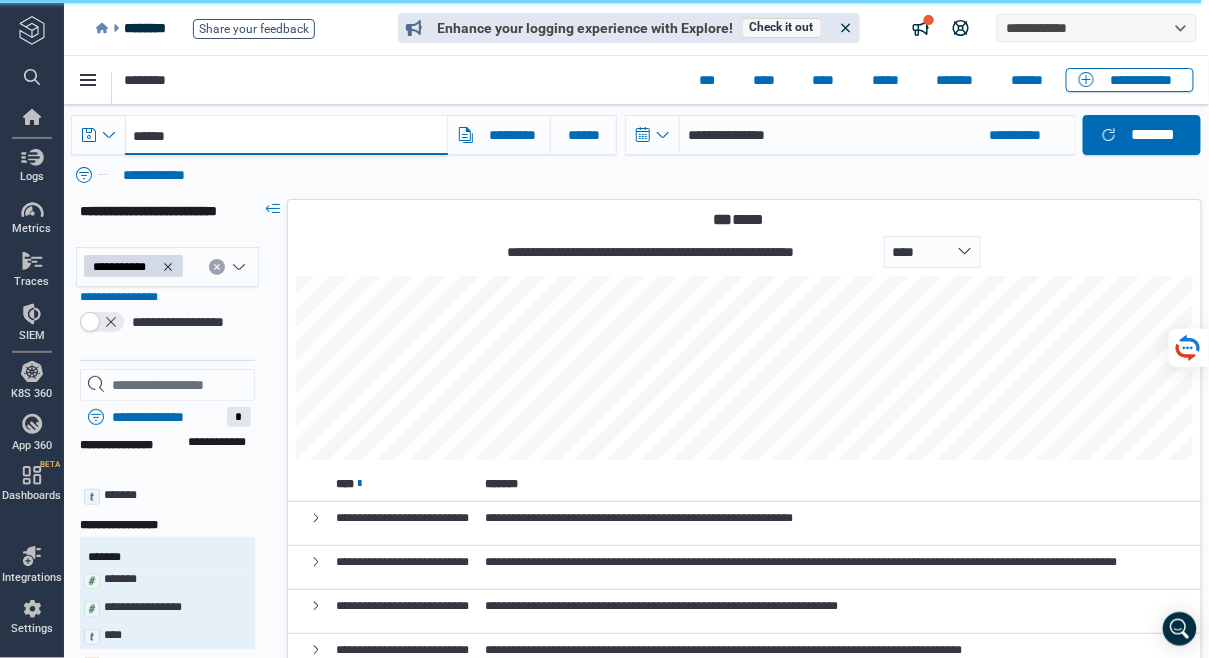 paste on "**********" 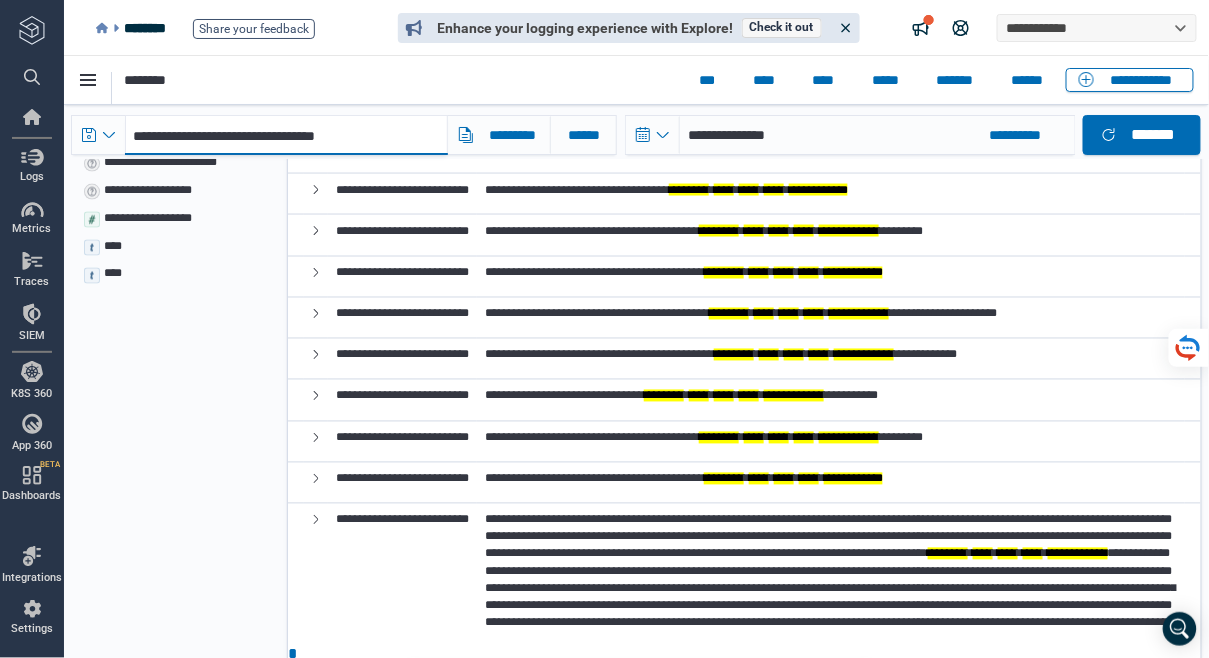 scroll, scrollTop: 805, scrollLeft: 0, axis: vertical 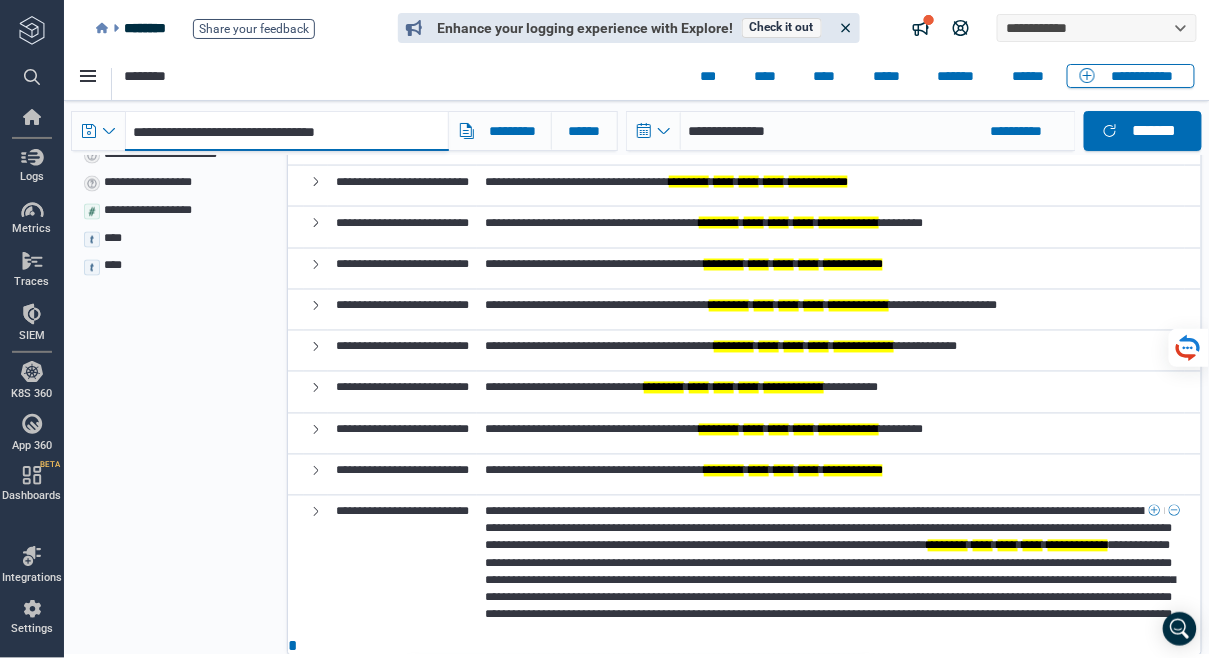 type on "**********" 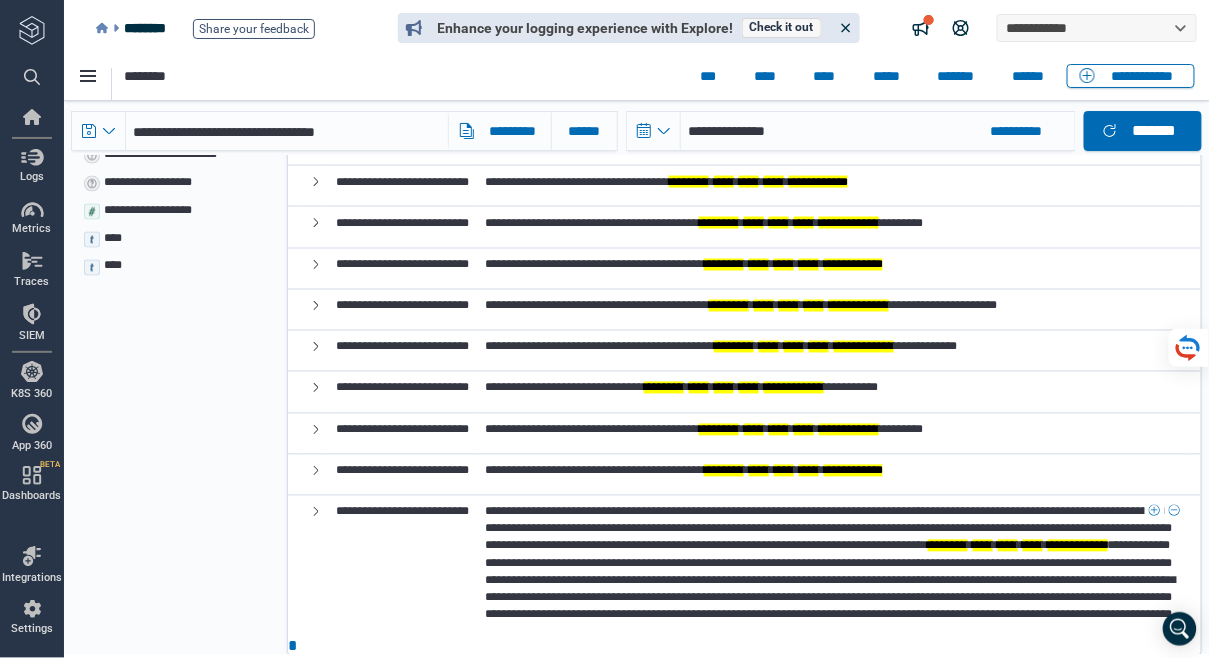 click on "**********" at bounding box center (830, 588) 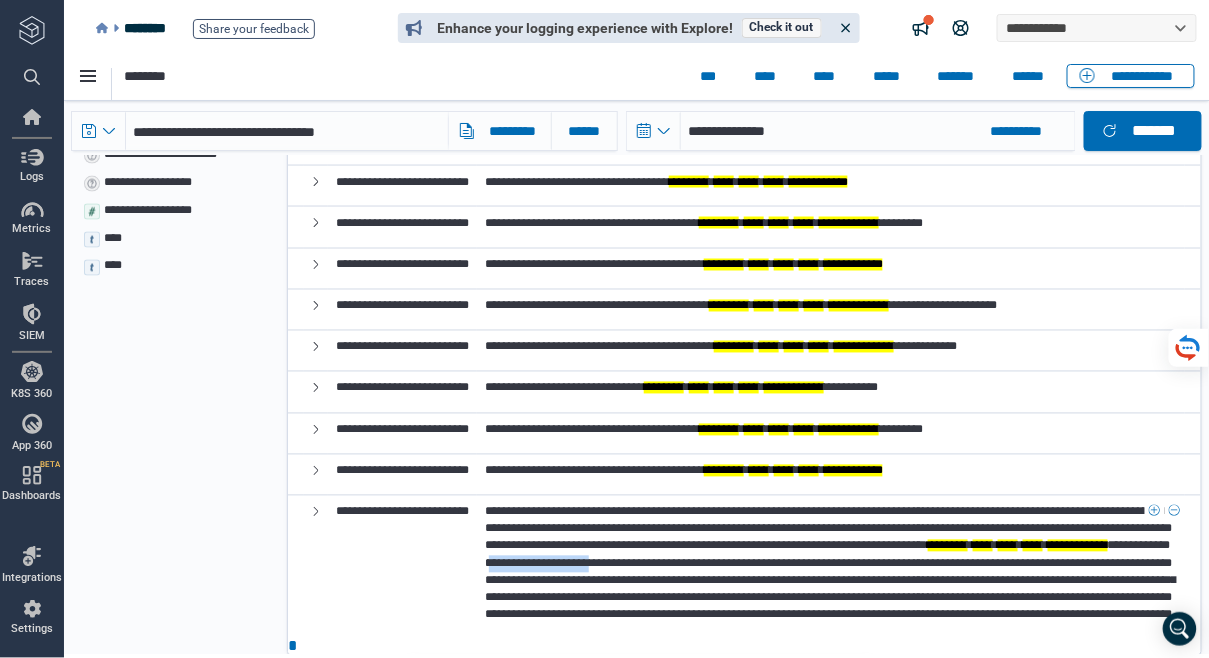 click on "**********" at bounding box center [830, 588] 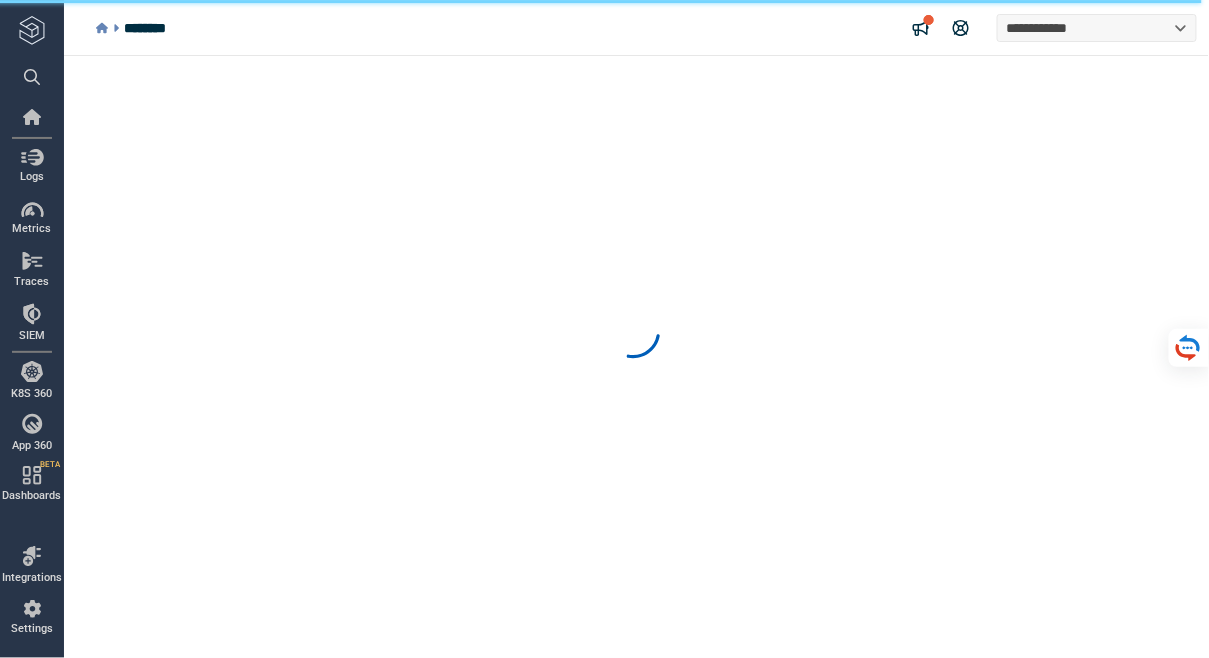 scroll, scrollTop: 0, scrollLeft: 0, axis: both 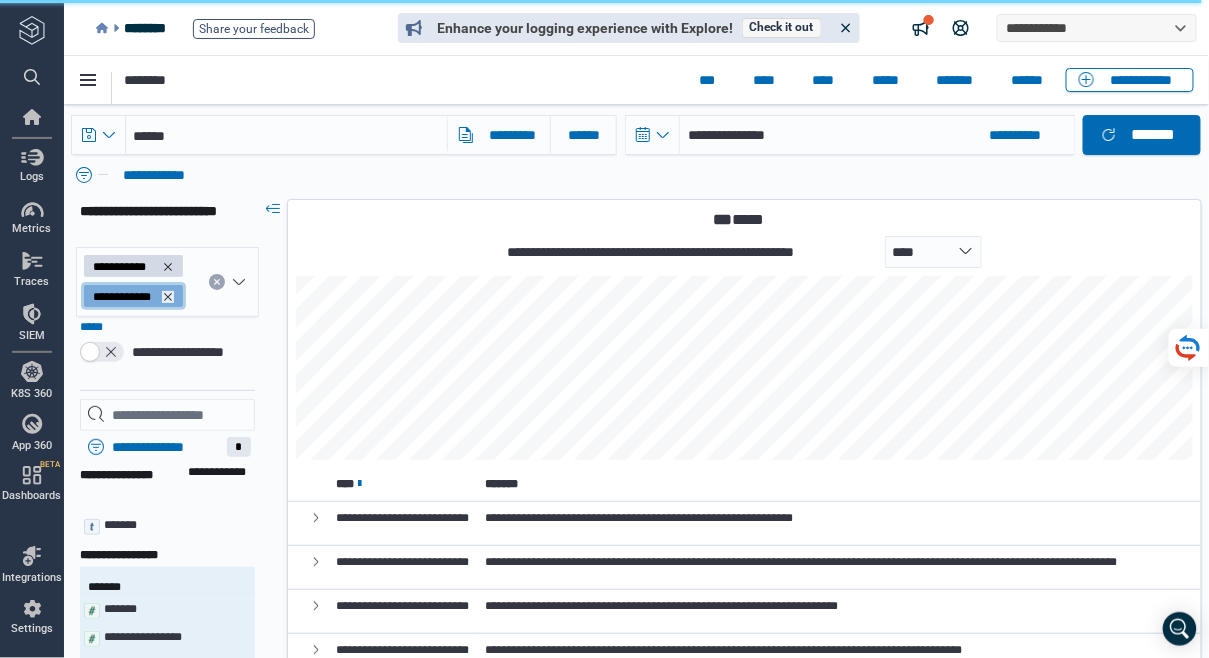 click 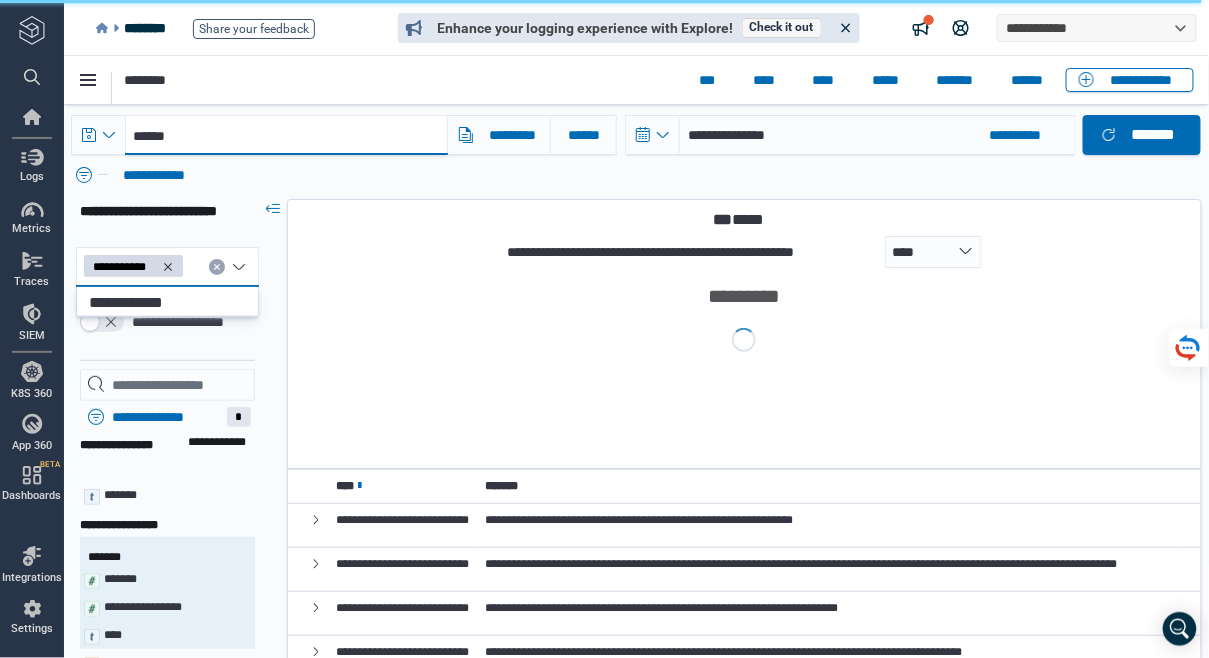 click on "******" at bounding box center (286, 134) 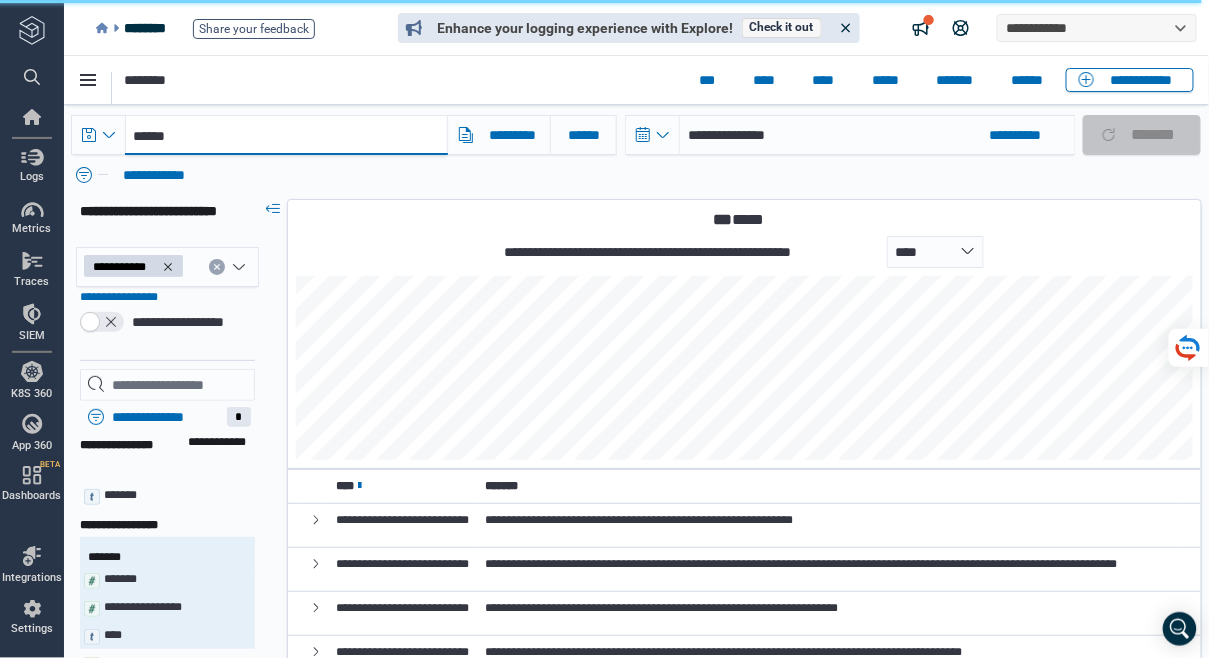 click on "******" at bounding box center [286, 134] 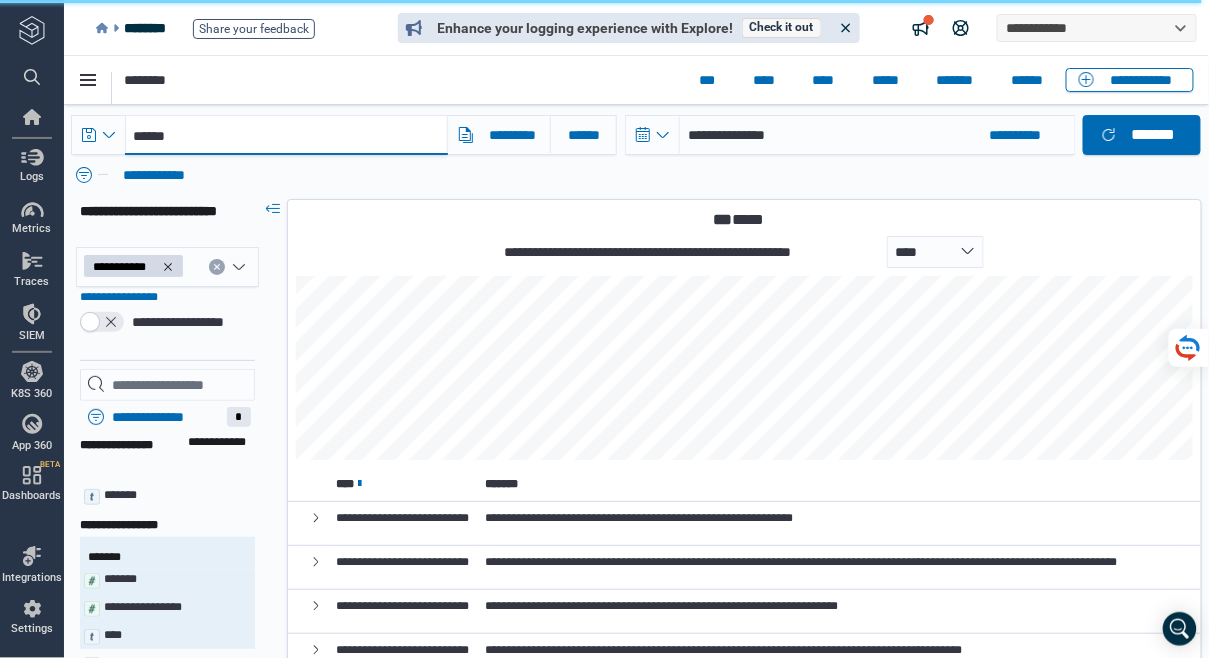 paste on "**********" 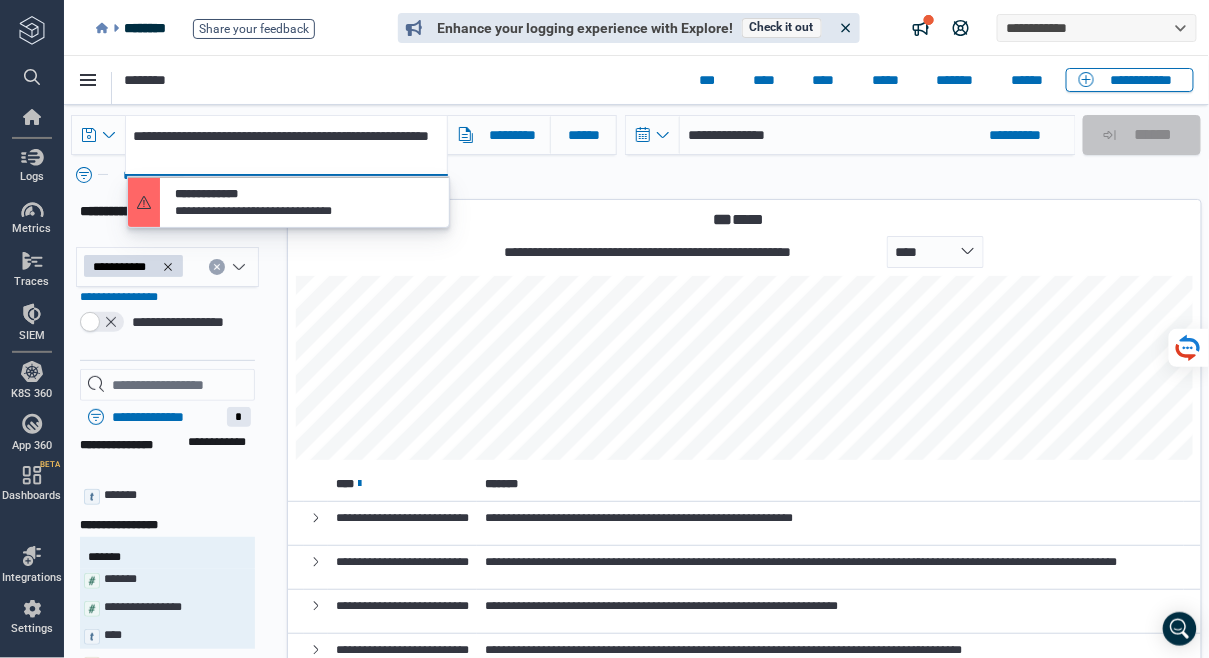 drag, startPoint x: 214, startPoint y: 159, endPoint x: 87, endPoint y: 154, distance: 127.09839 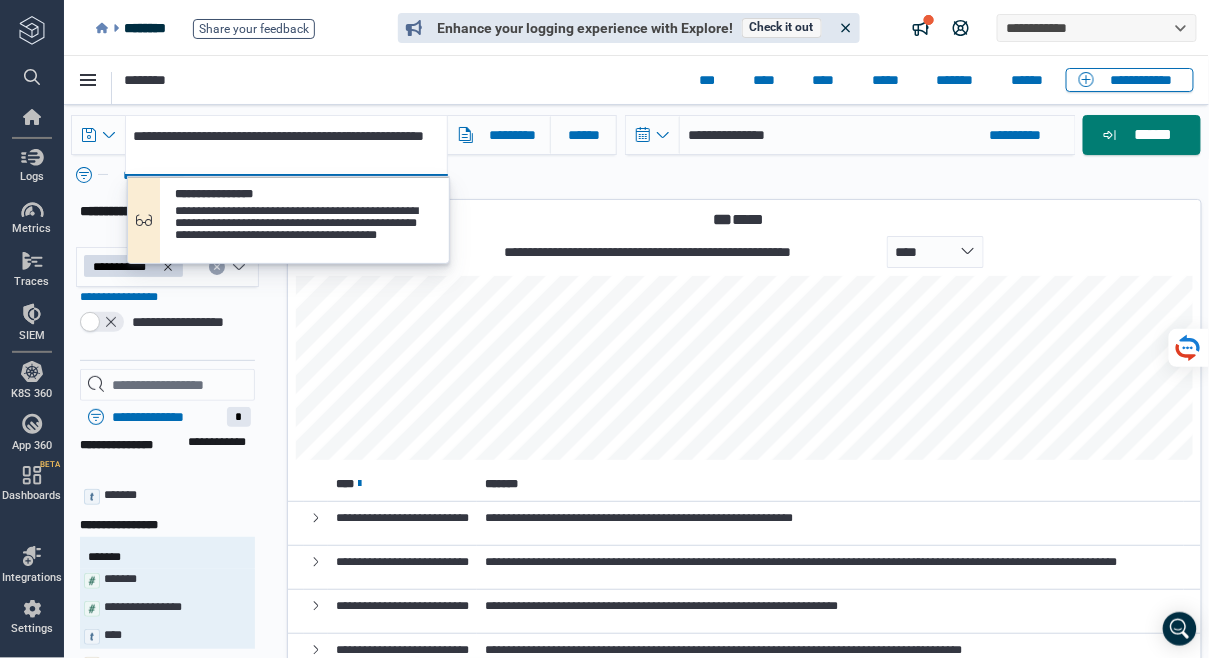 drag, startPoint x: 133, startPoint y: 157, endPoint x: 132, endPoint y: 133, distance: 24.020824 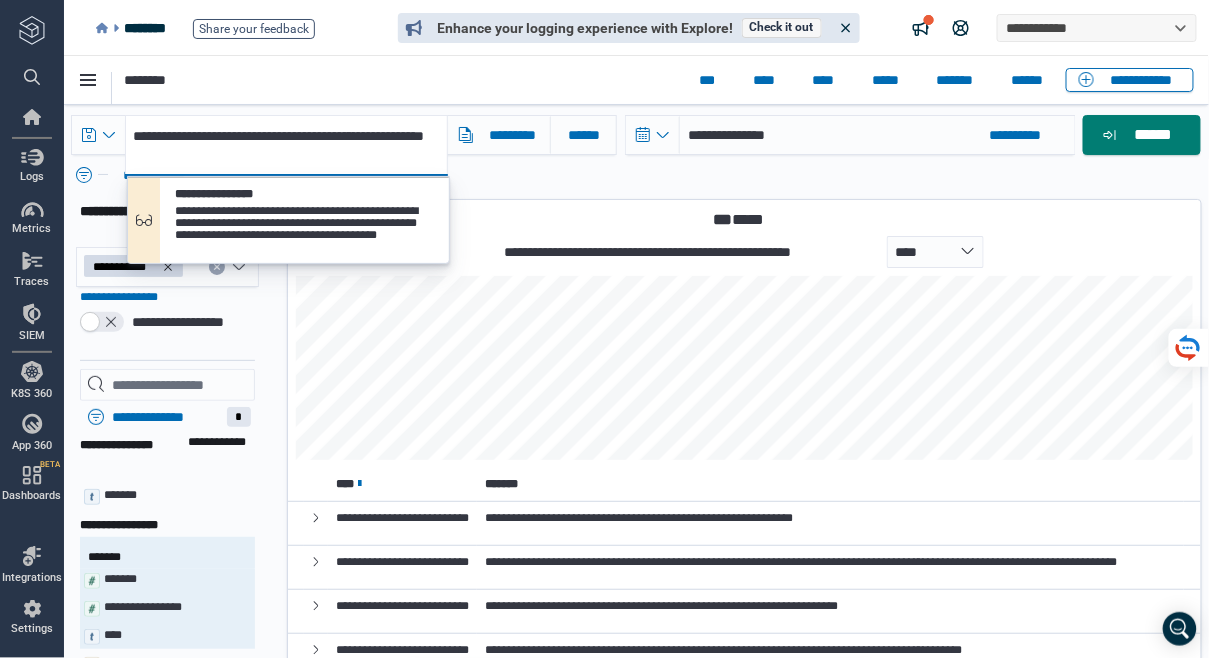 click on "**********" at bounding box center (286, 144) 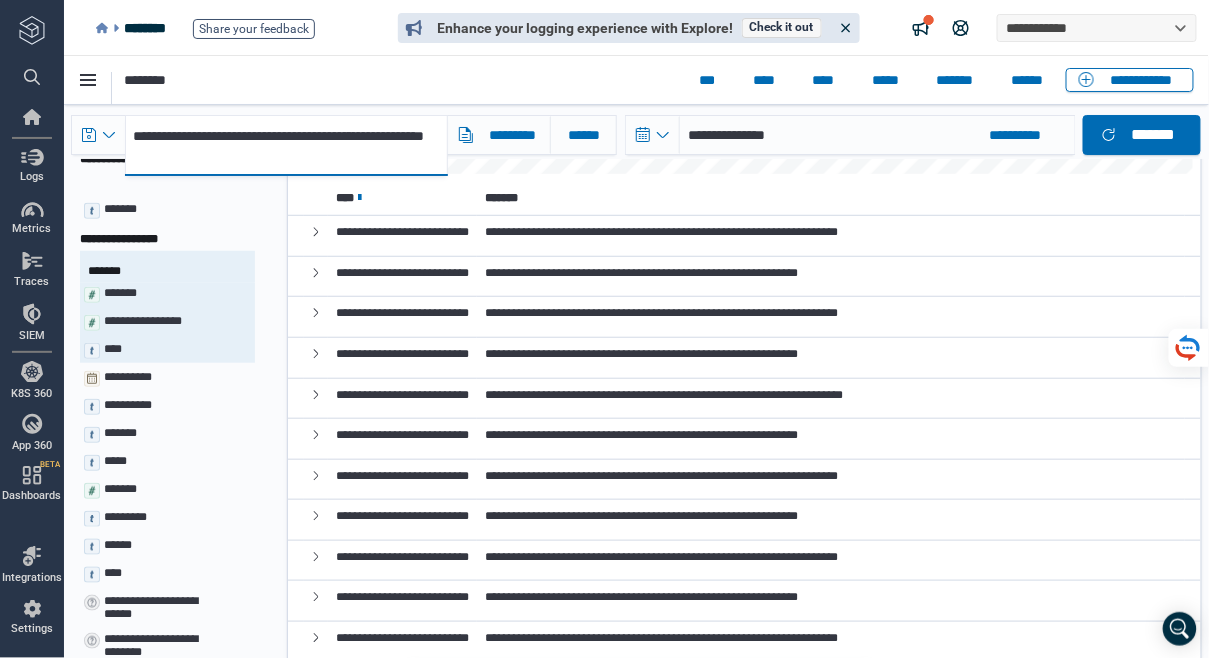 scroll, scrollTop: 0, scrollLeft: 0, axis: both 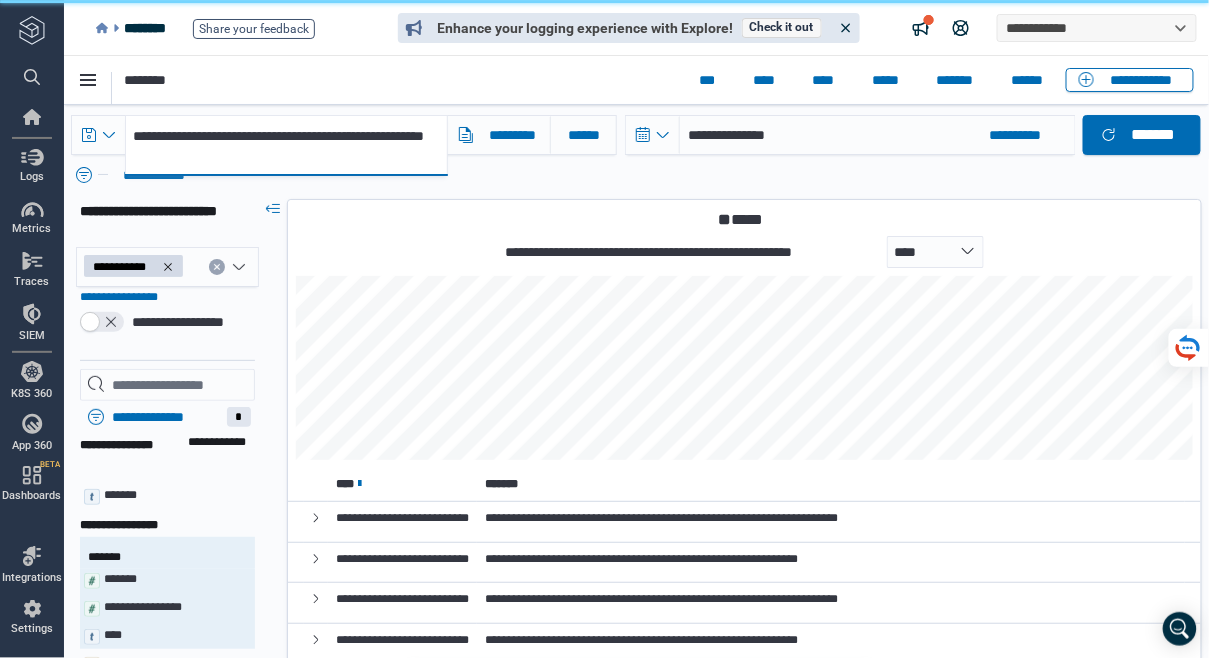 drag, startPoint x: 130, startPoint y: 151, endPoint x: 127, endPoint y: 129, distance: 22.203604 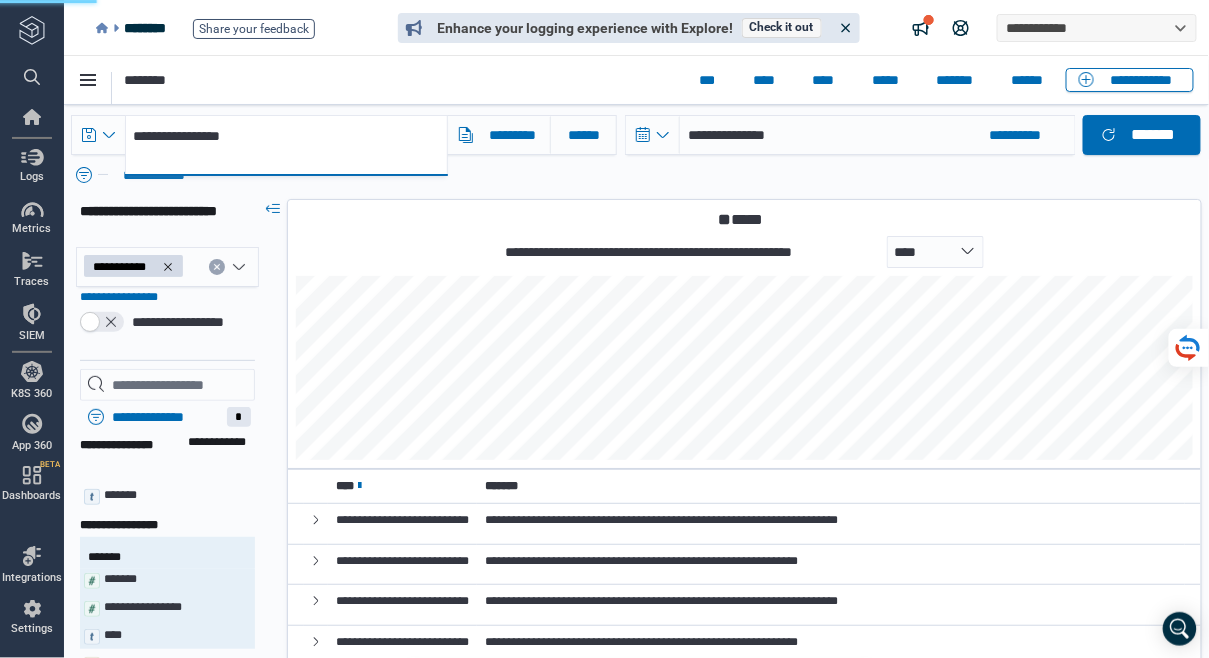 click on "**********" at bounding box center [286, 144] 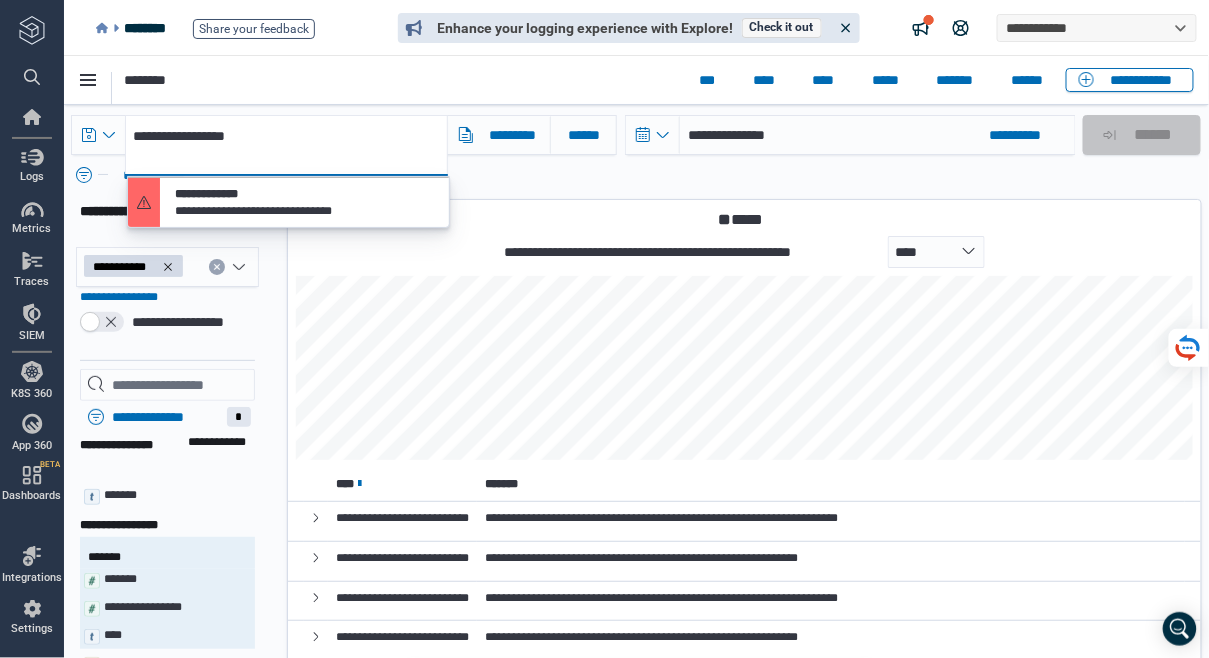 click on "**********" at bounding box center [286, 144] 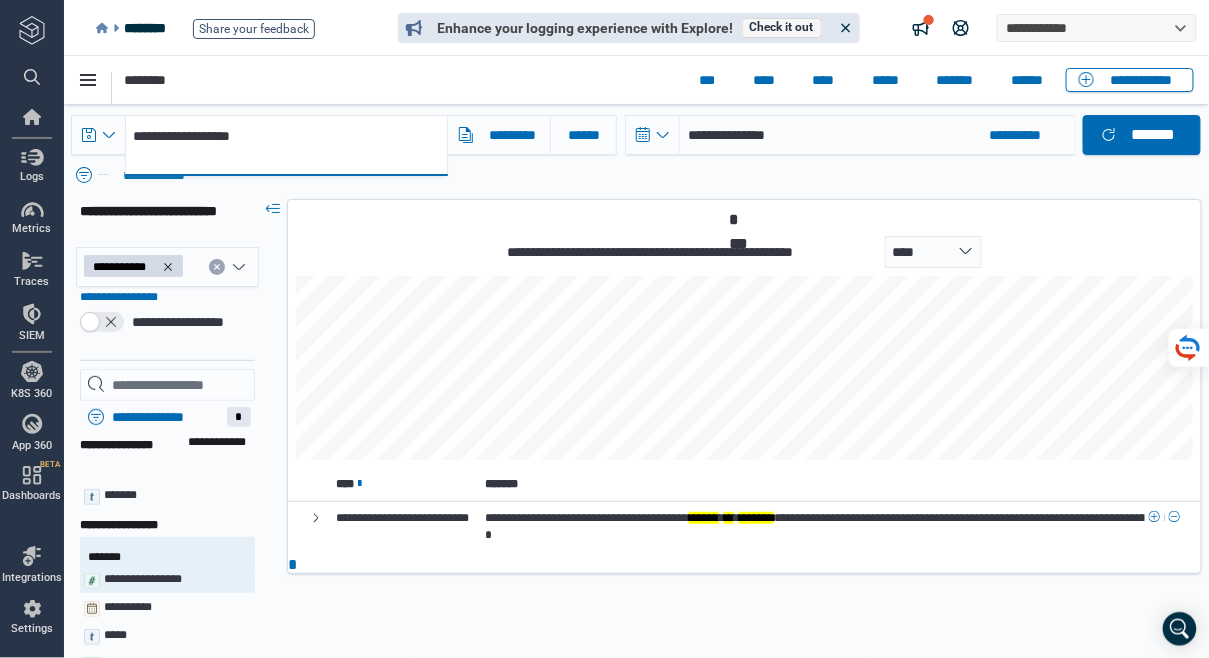type on "**********" 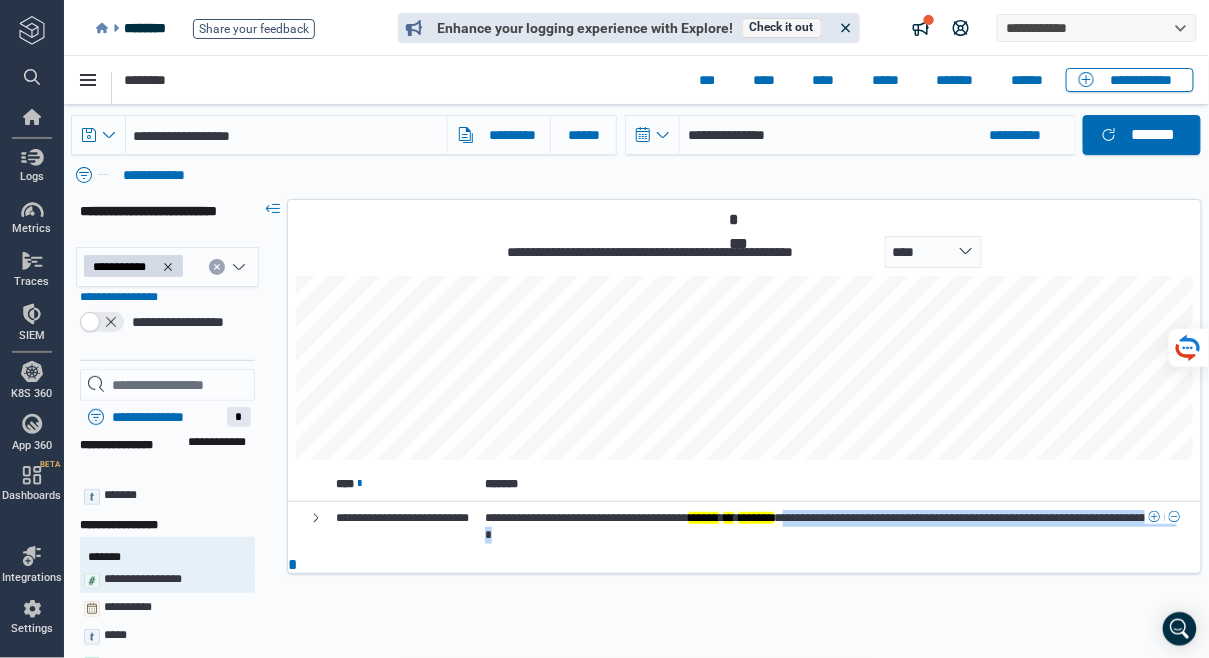 drag, startPoint x: 972, startPoint y: 518, endPoint x: 975, endPoint y: 536, distance: 18.248287 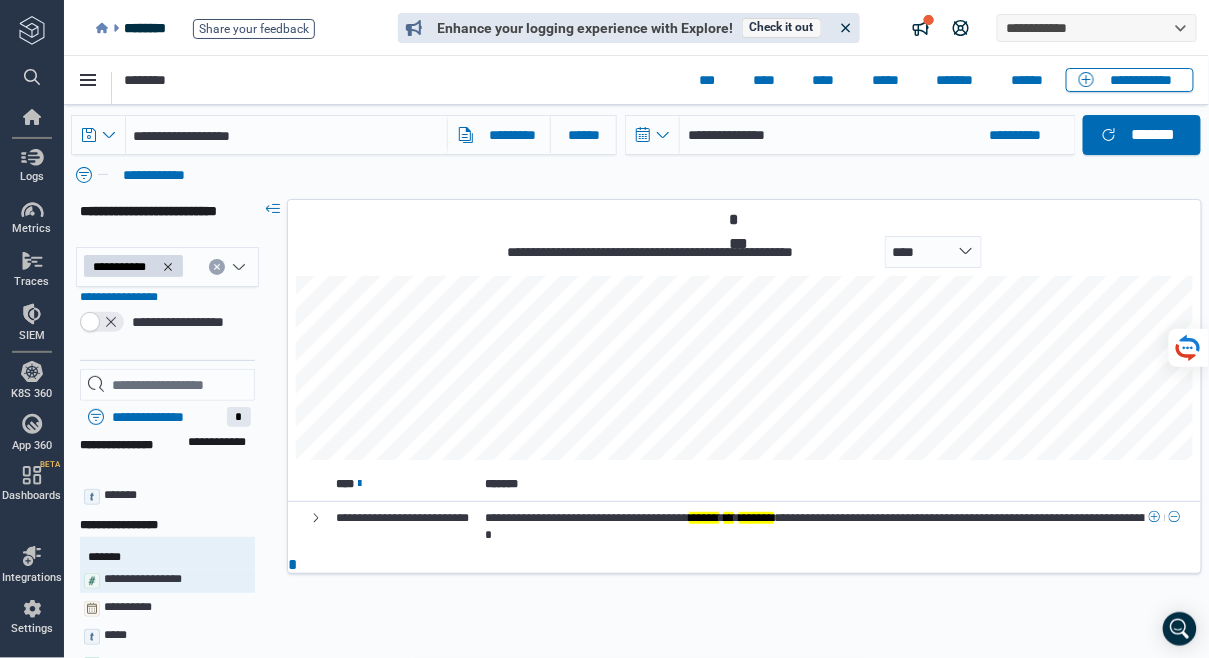 drag, startPoint x: 920, startPoint y: 535, endPoint x: 976, endPoint y: 515, distance: 59.464275 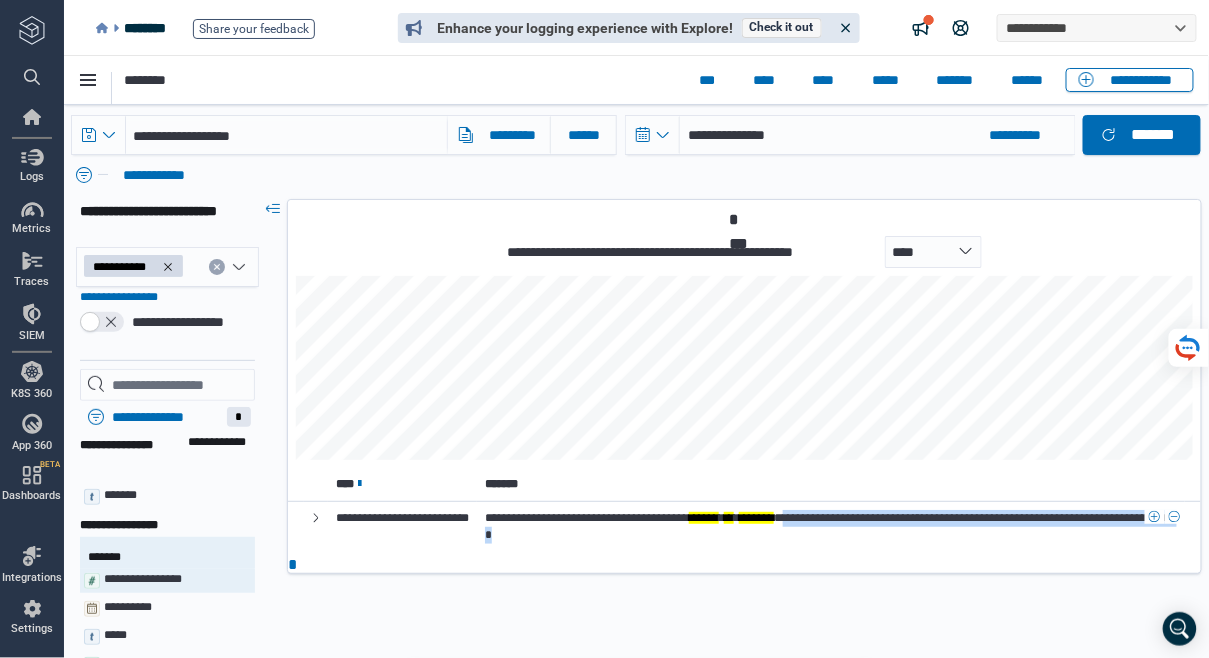 drag, startPoint x: 973, startPoint y: 515, endPoint x: 981, endPoint y: 548, distance: 33.955853 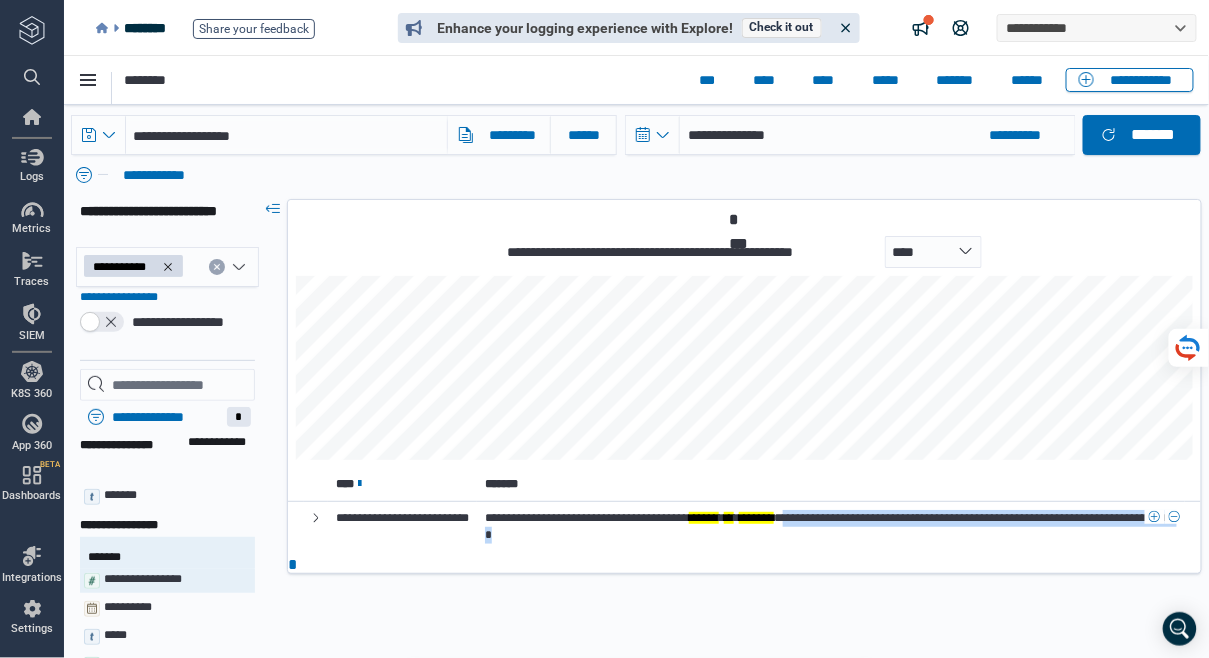 click on "**********" at bounding box center (830, 526) 